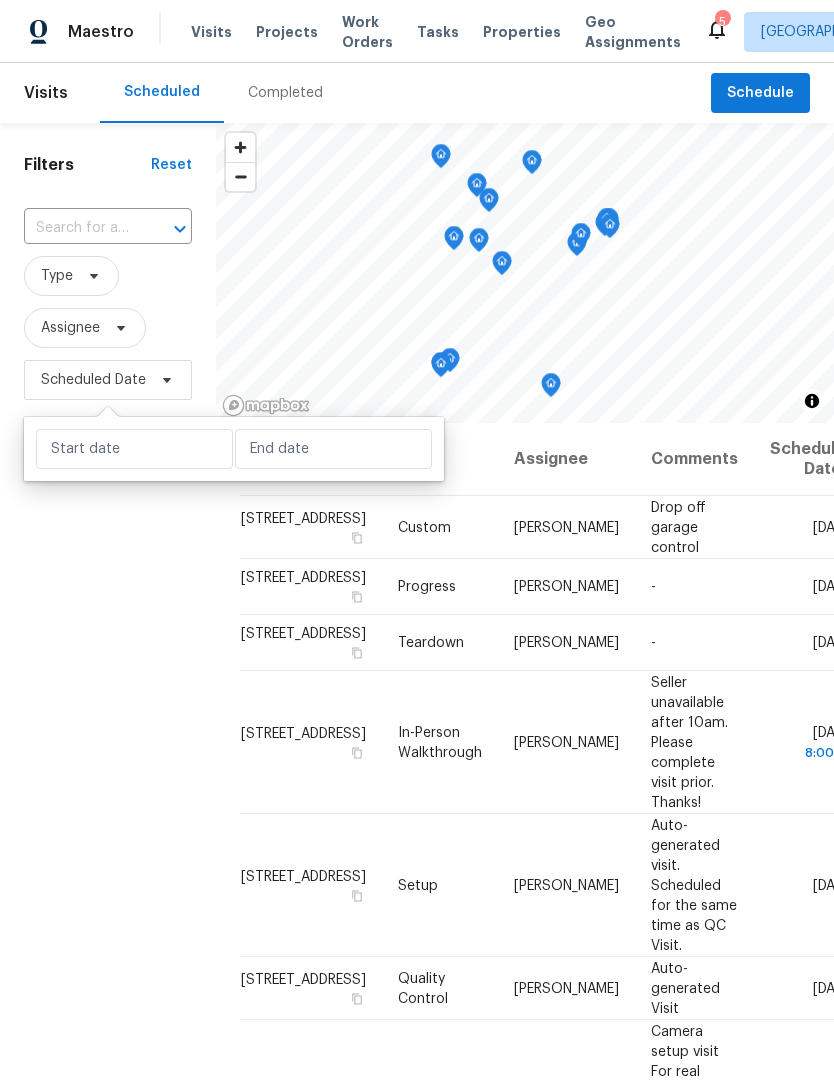 scroll, scrollTop: 0, scrollLeft: 0, axis: both 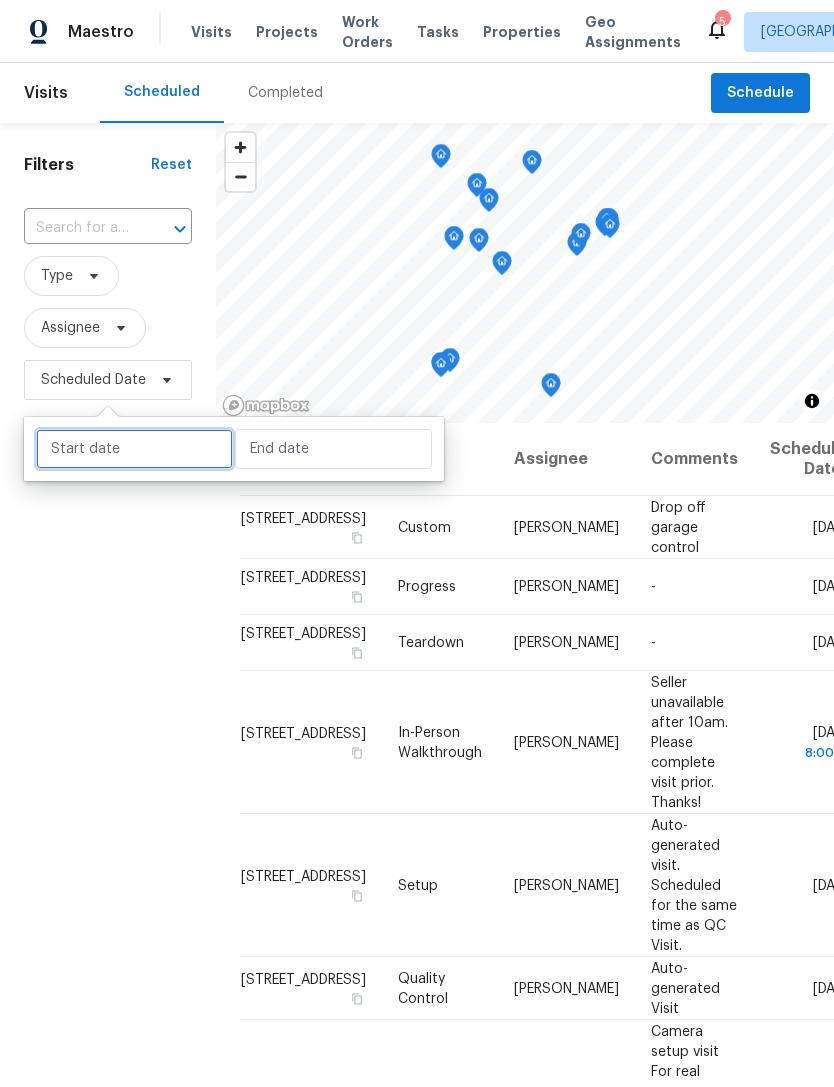 click at bounding box center (134, 449) 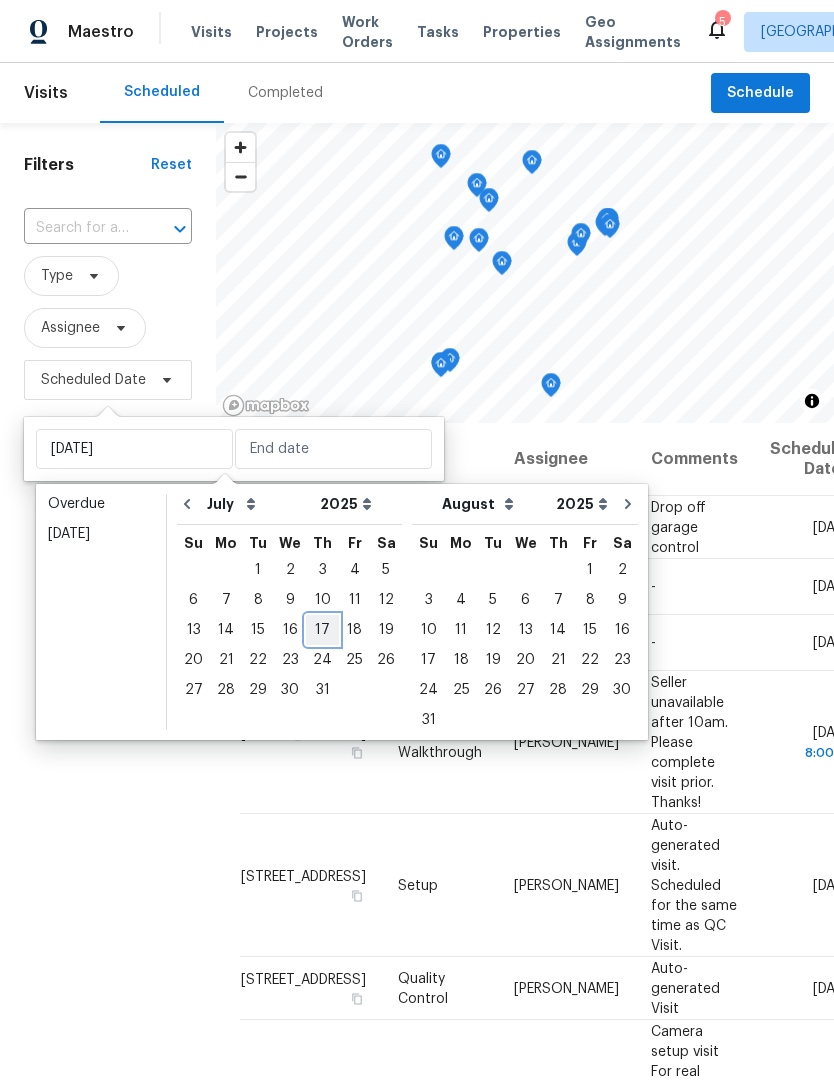 click on "17" at bounding box center [322, 630] 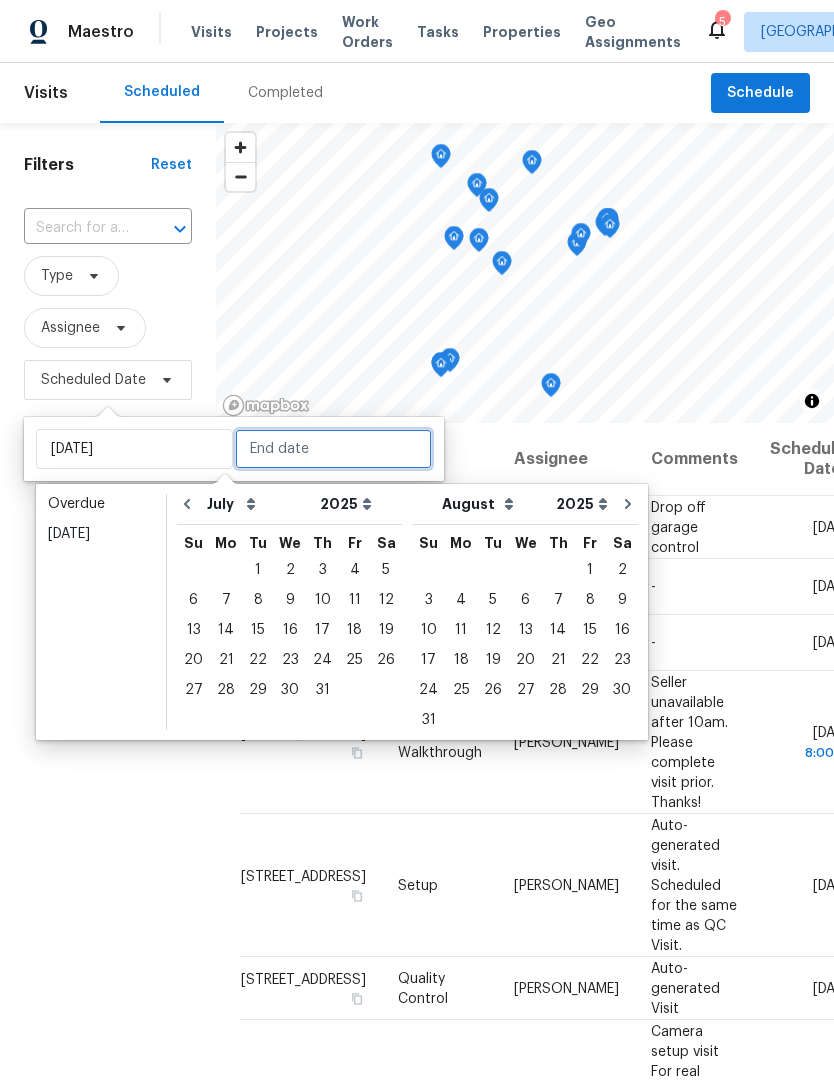 type on "[DATE]" 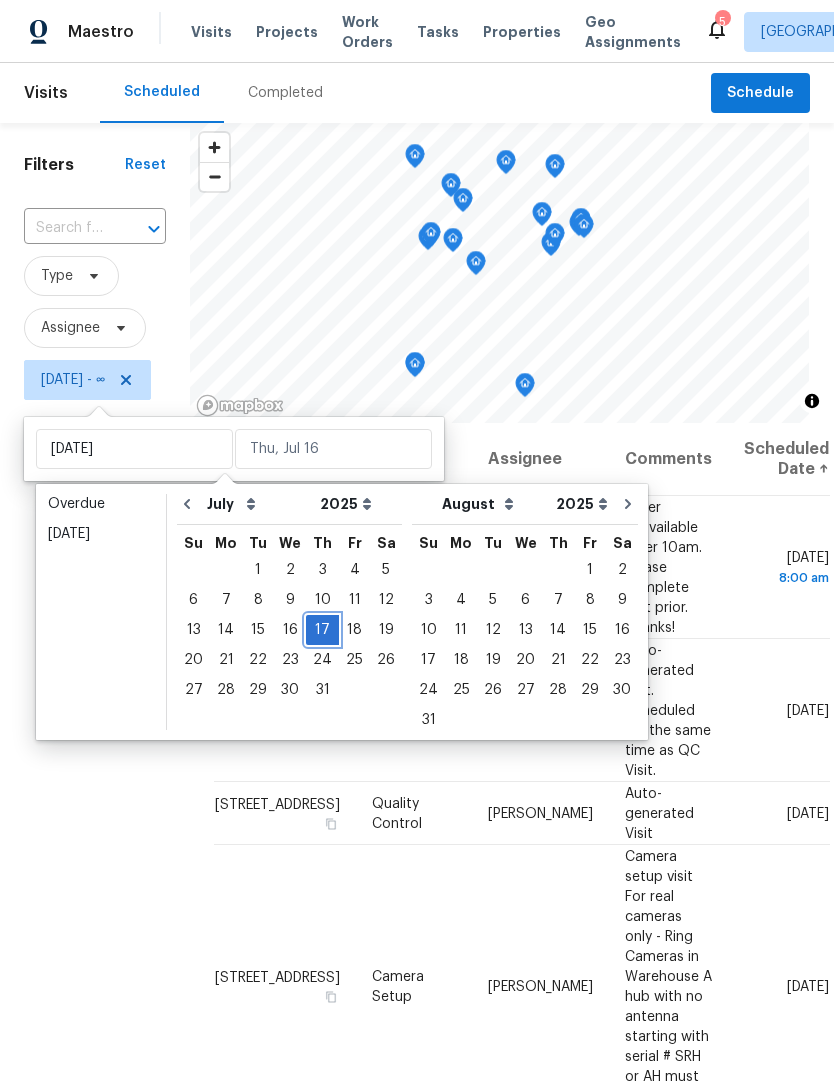 click on "17" at bounding box center (322, 630) 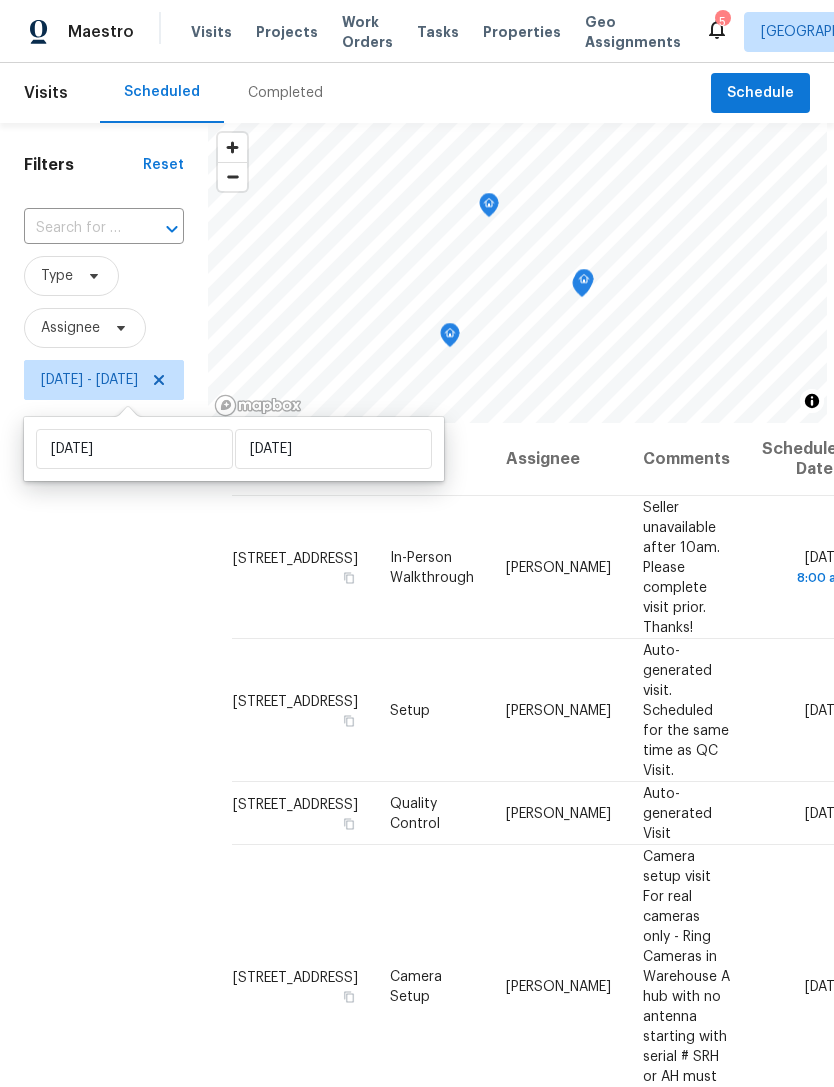 click on "Filters Reset ​ Type Assignee [DATE] - [DATE]" at bounding box center [104, 708] 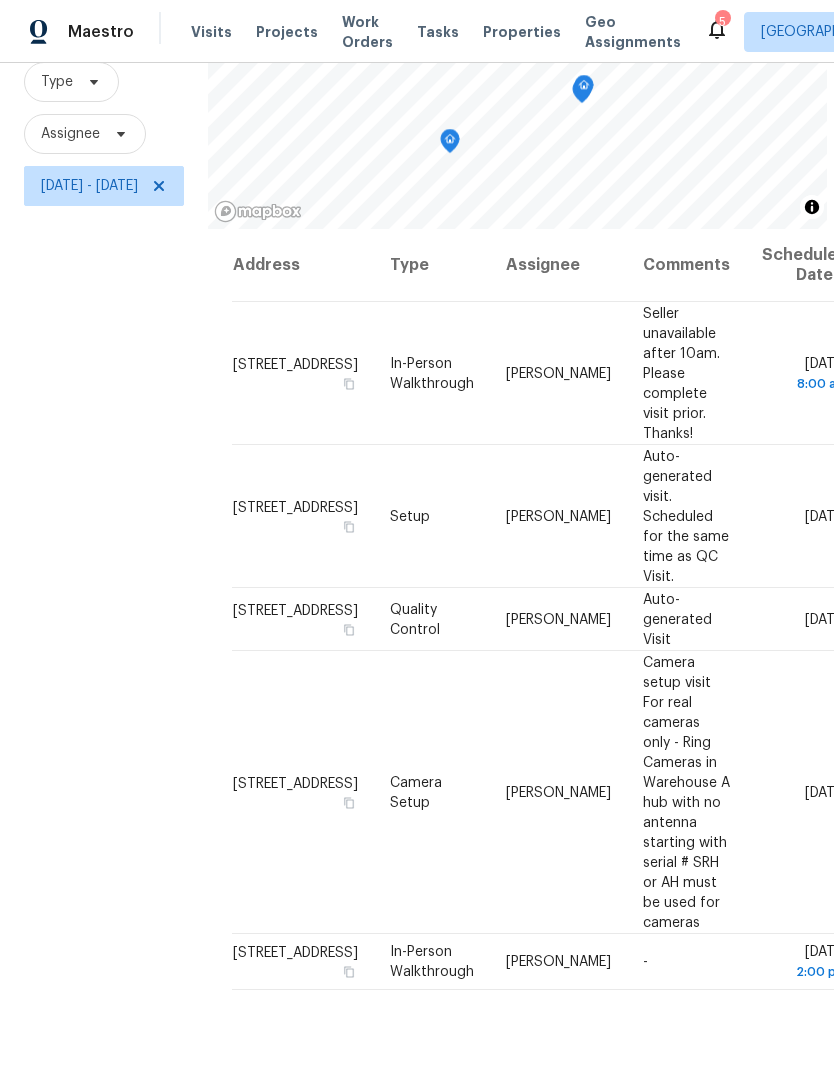 scroll, scrollTop: 193, scrollLeft: 0, axis: vertical 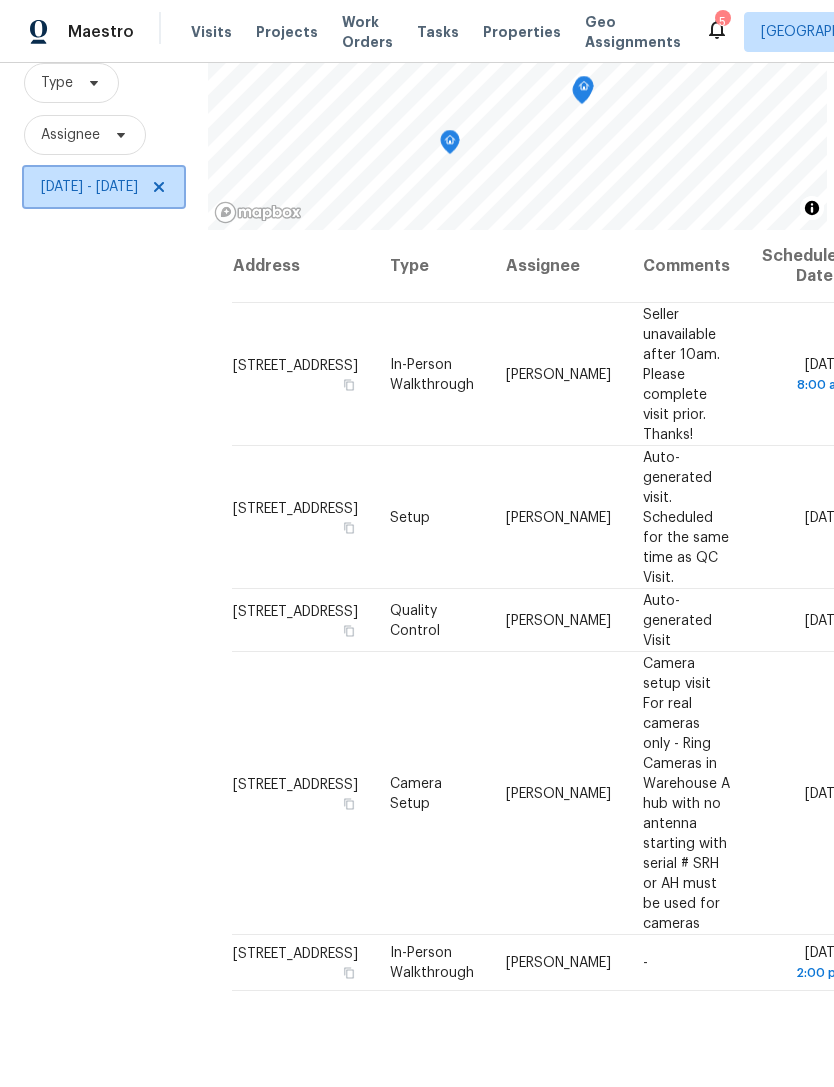 click on "[DATE] - [DATE]" at bounding box center (104, 187) 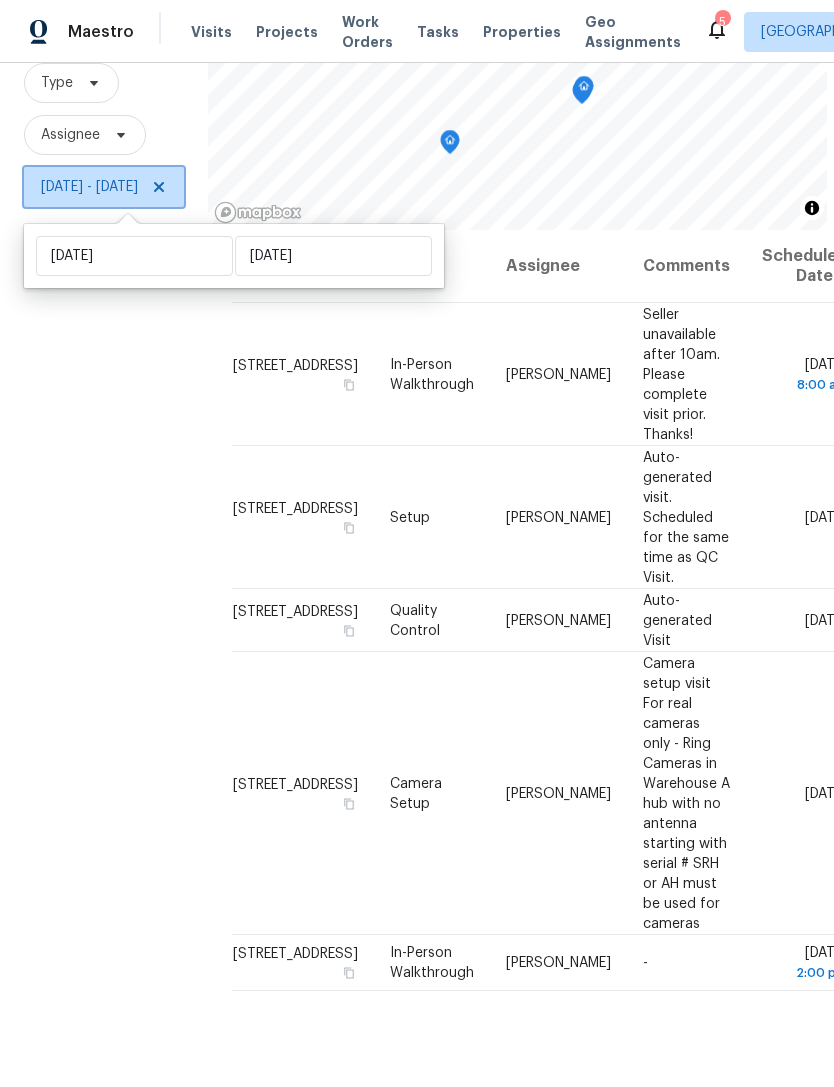 click 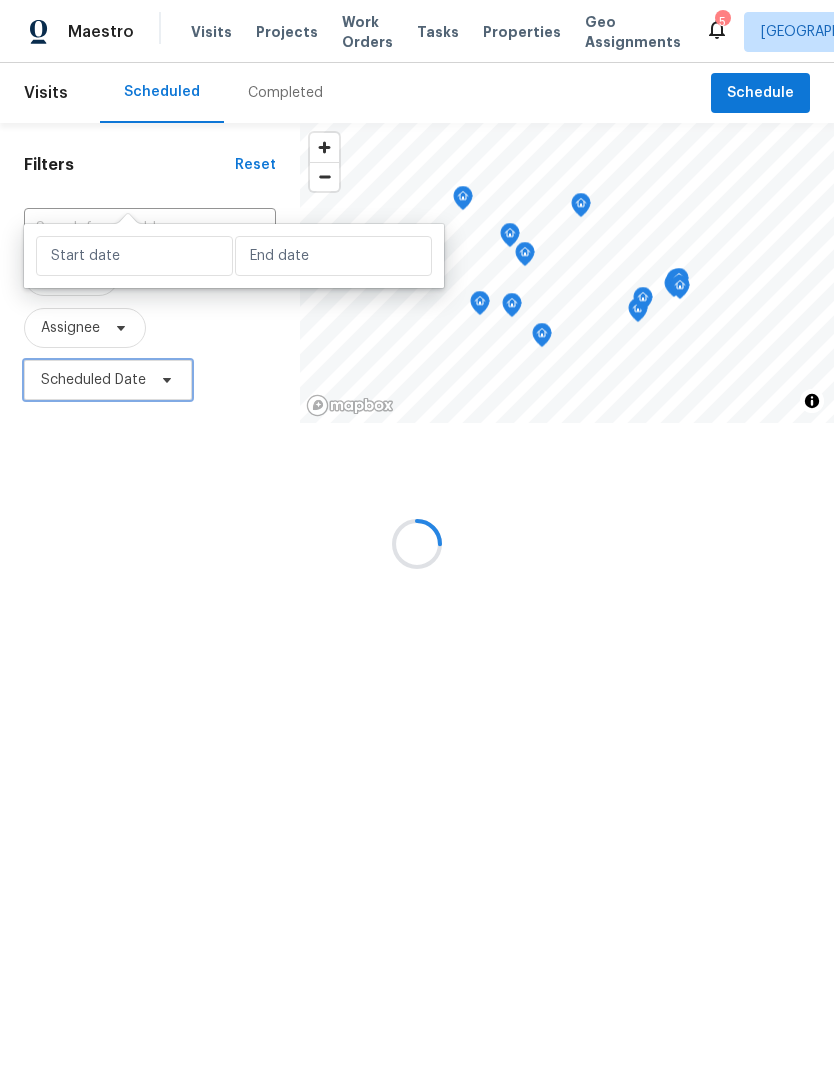 type 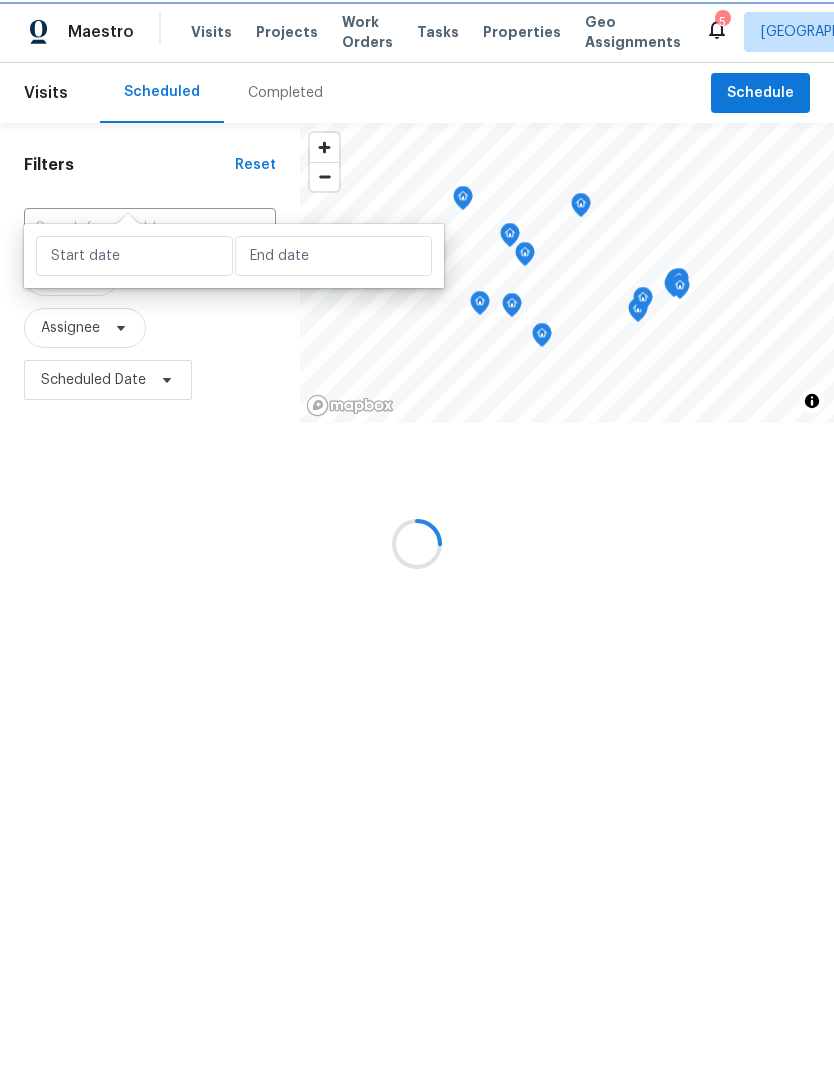 scroll, scrollTop: 0, scrollLeft: 0, axis: both 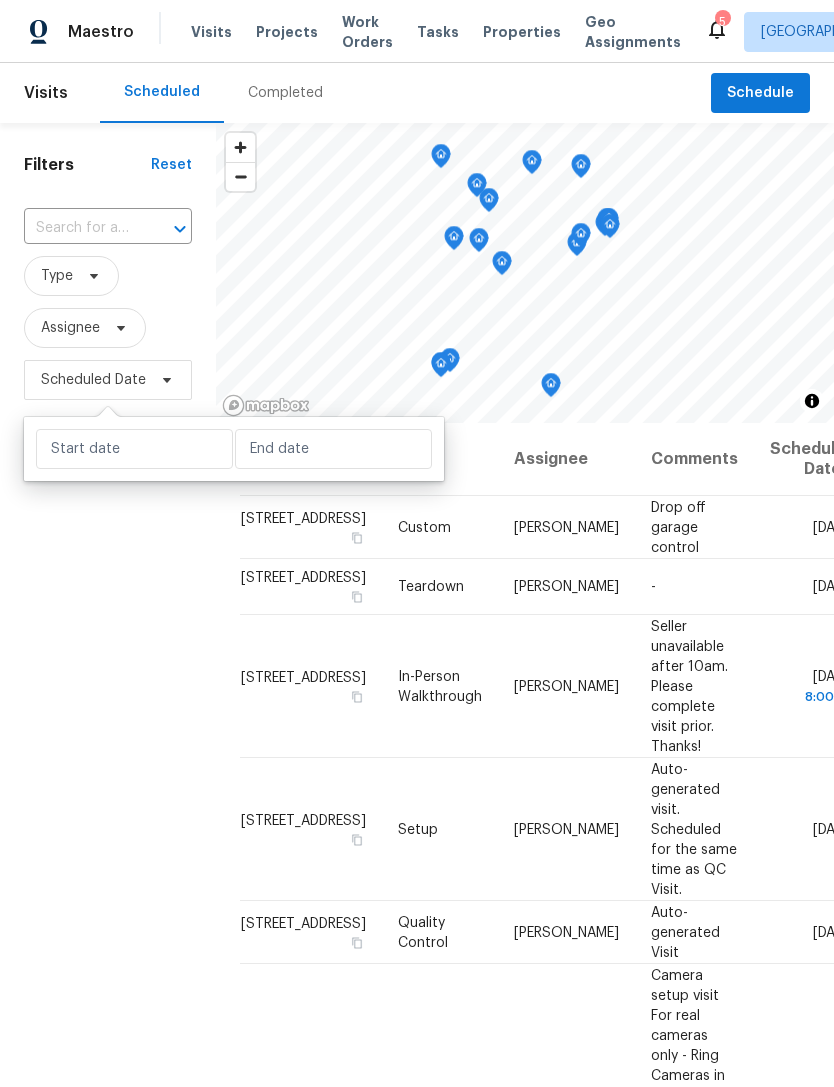 click on "Filters Reset ​ Type Assignee Scheduled Date" at bounding box center (108, 708) 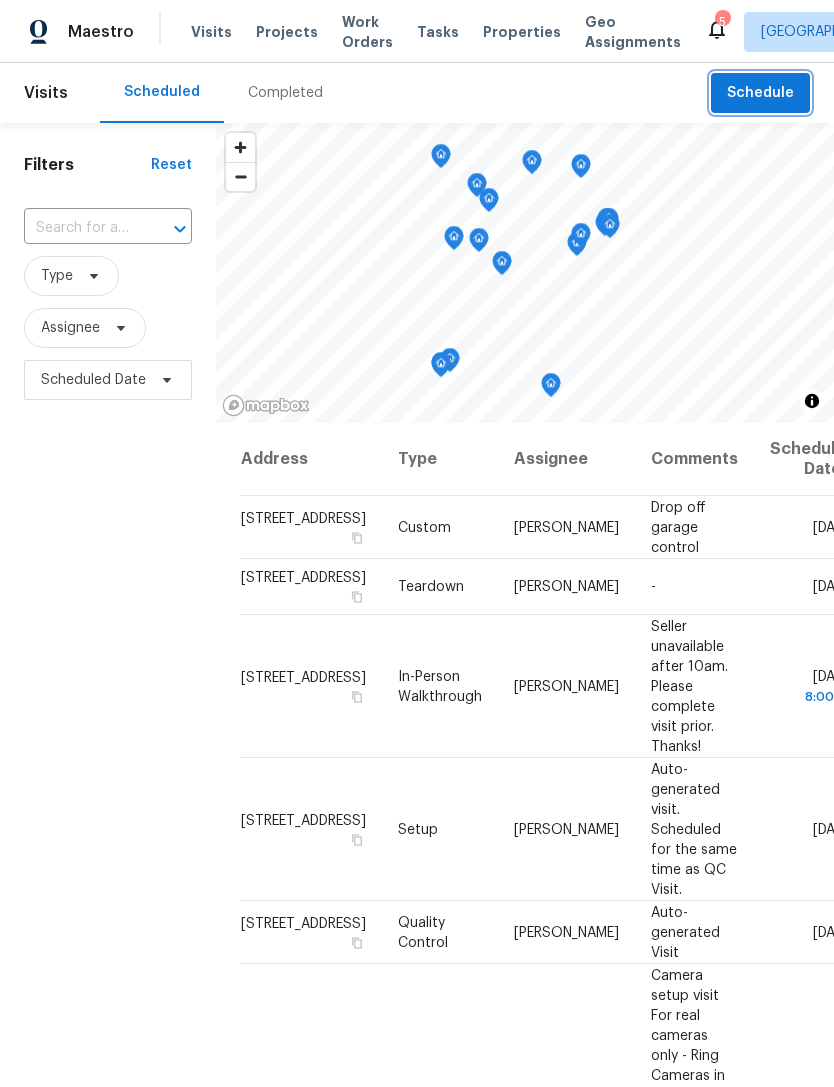 click on "Schedule" at bounding box center (760, 93) 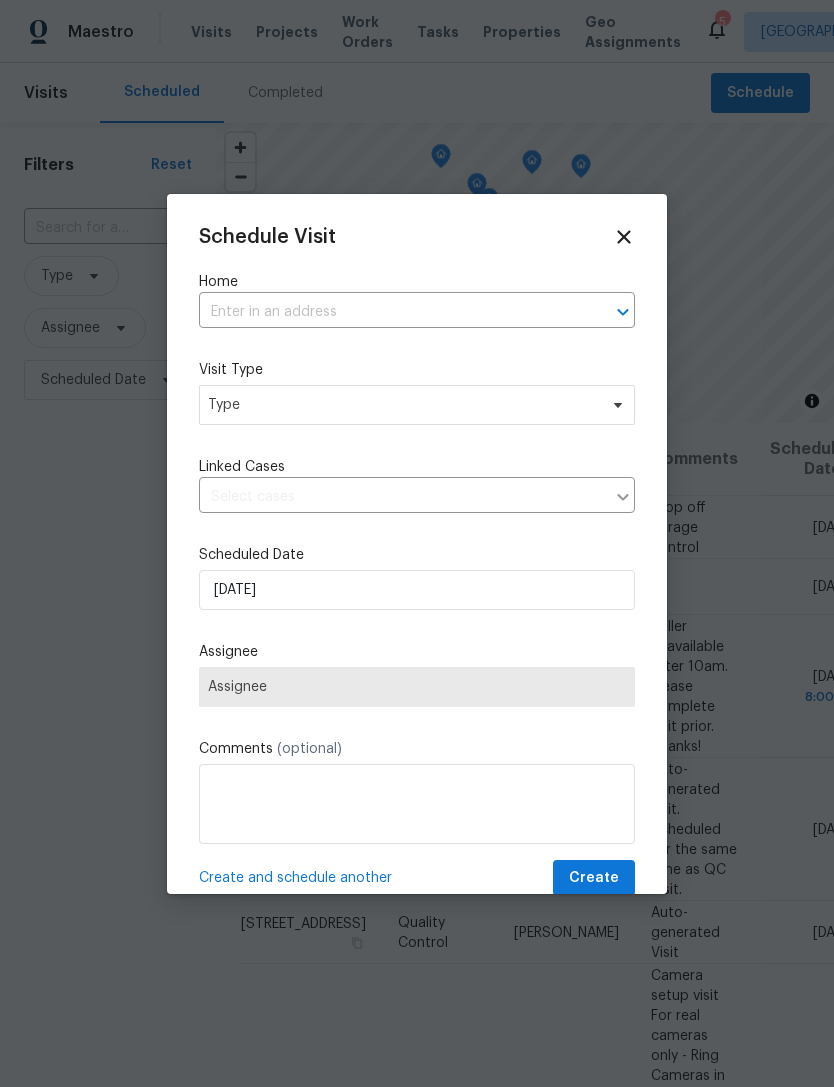 click at bounding box center [389, 312] 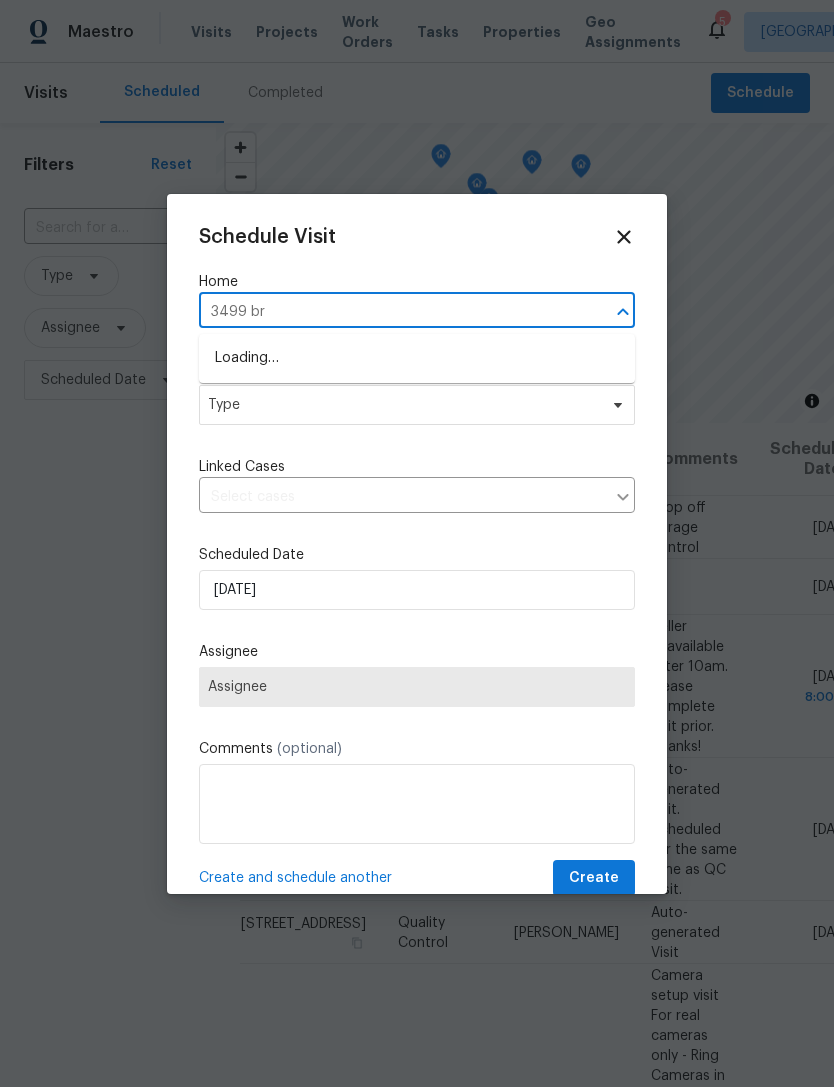 type on "3499 bre" 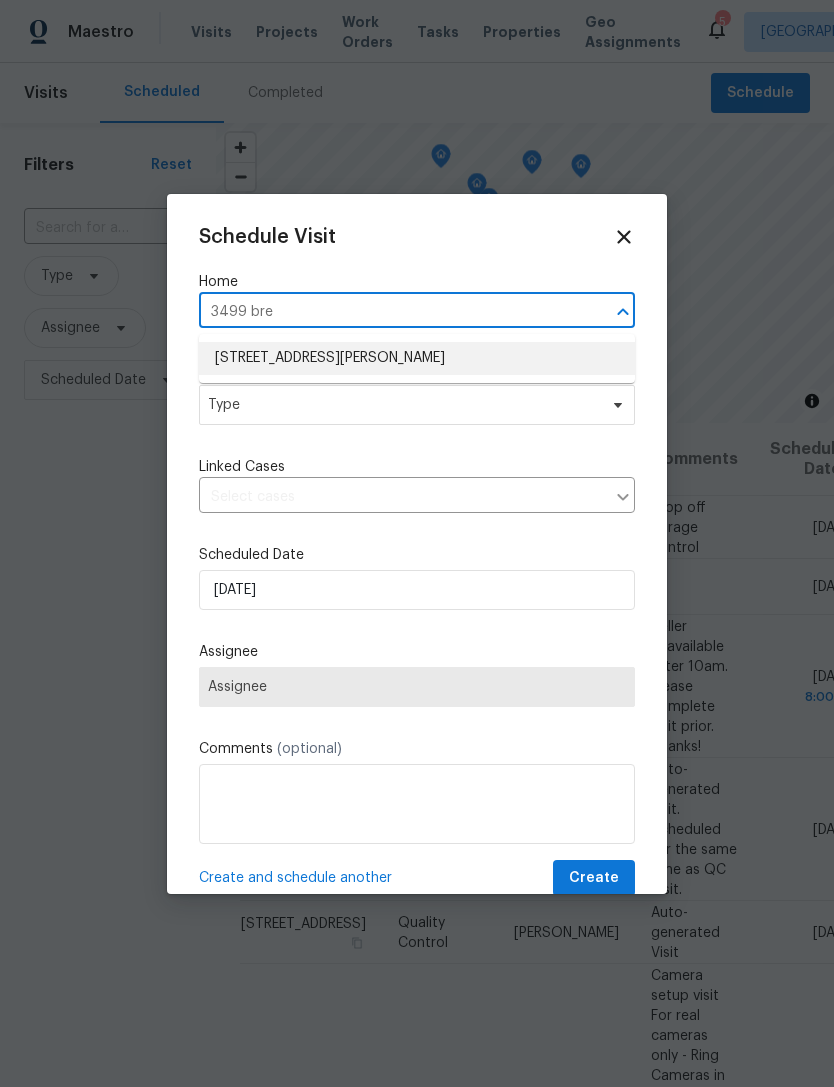 click on "[STREET_ADDRESS][PERSON_NAME]" at bounding box center [417, 358] 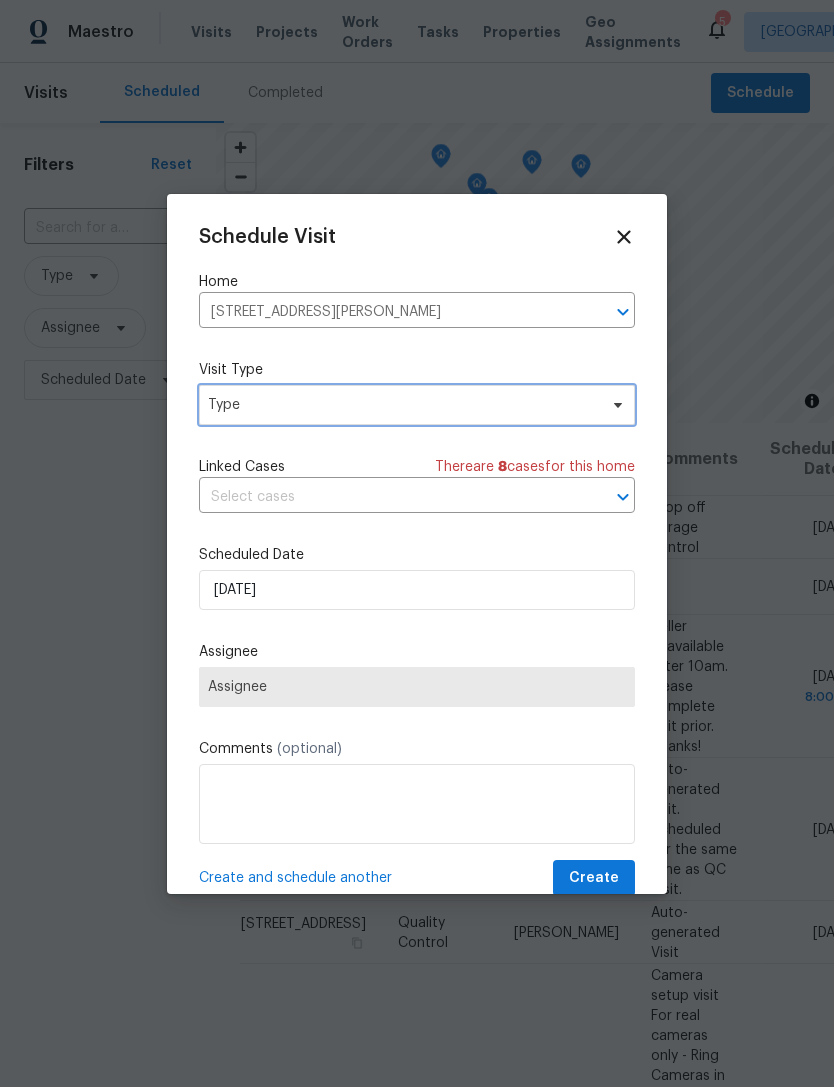 click on "Type" at bounding box center [417, 405] 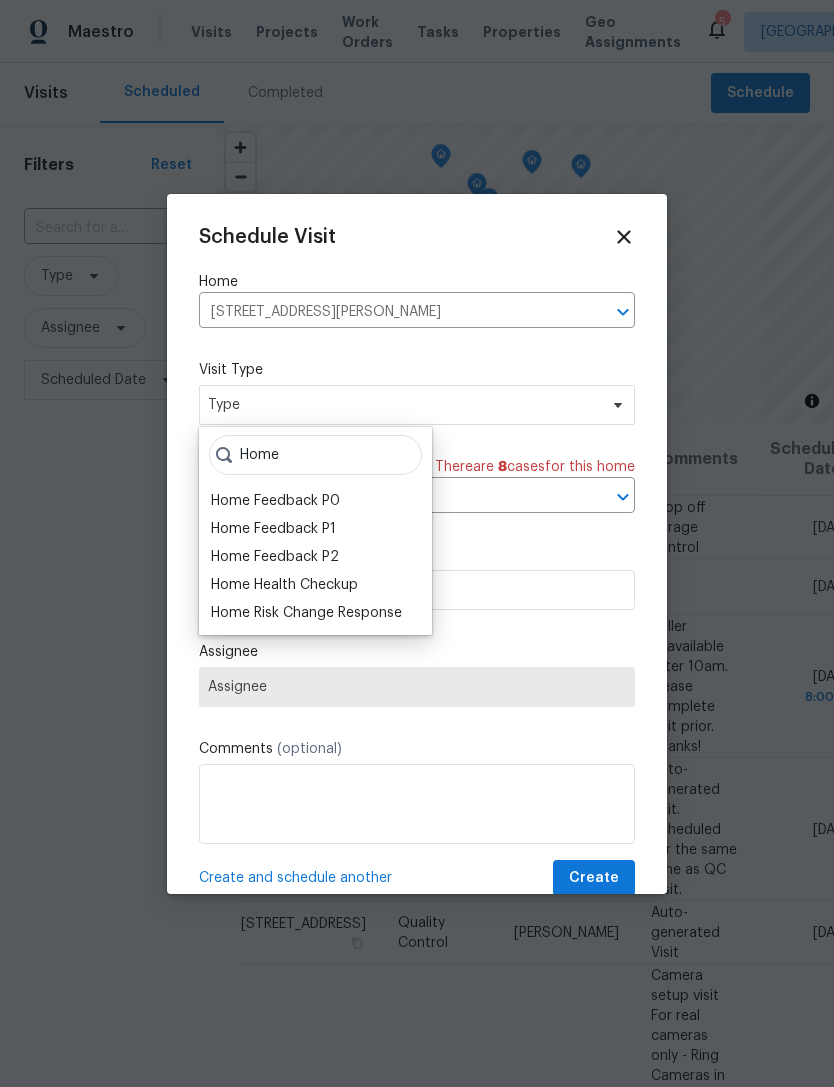 type on "Home" 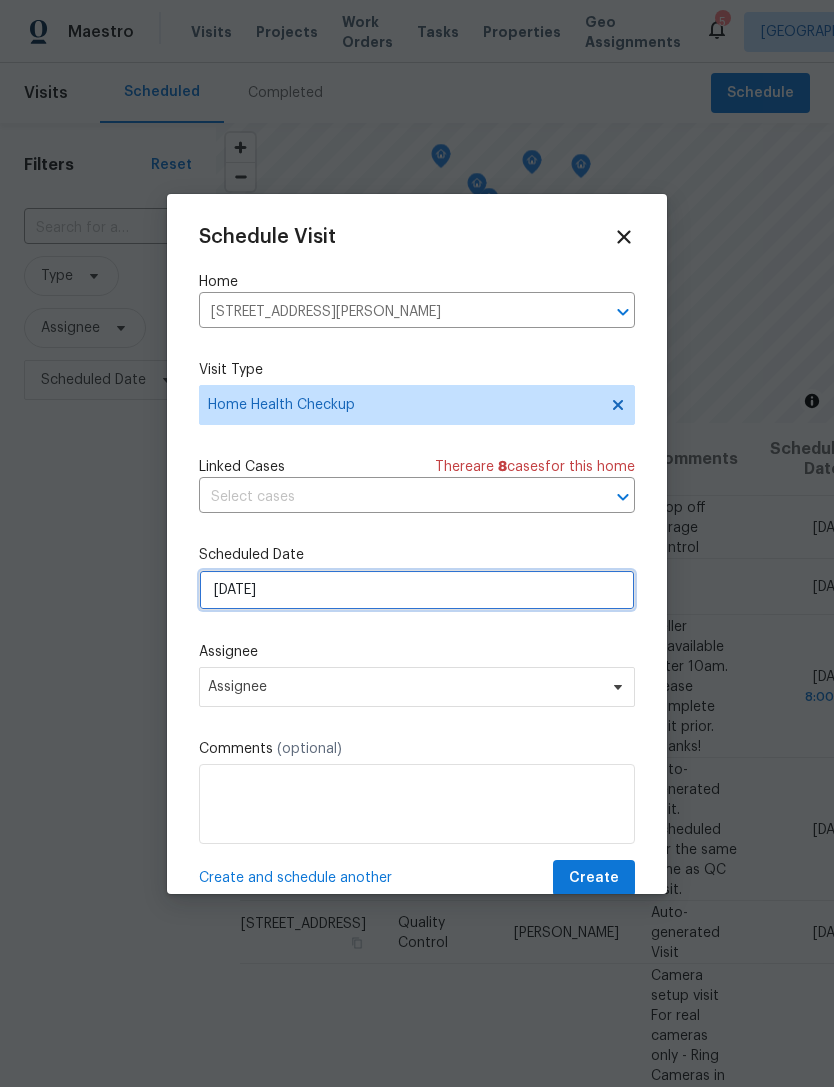 click on "[DATE]" at bounding box center [417, 590] 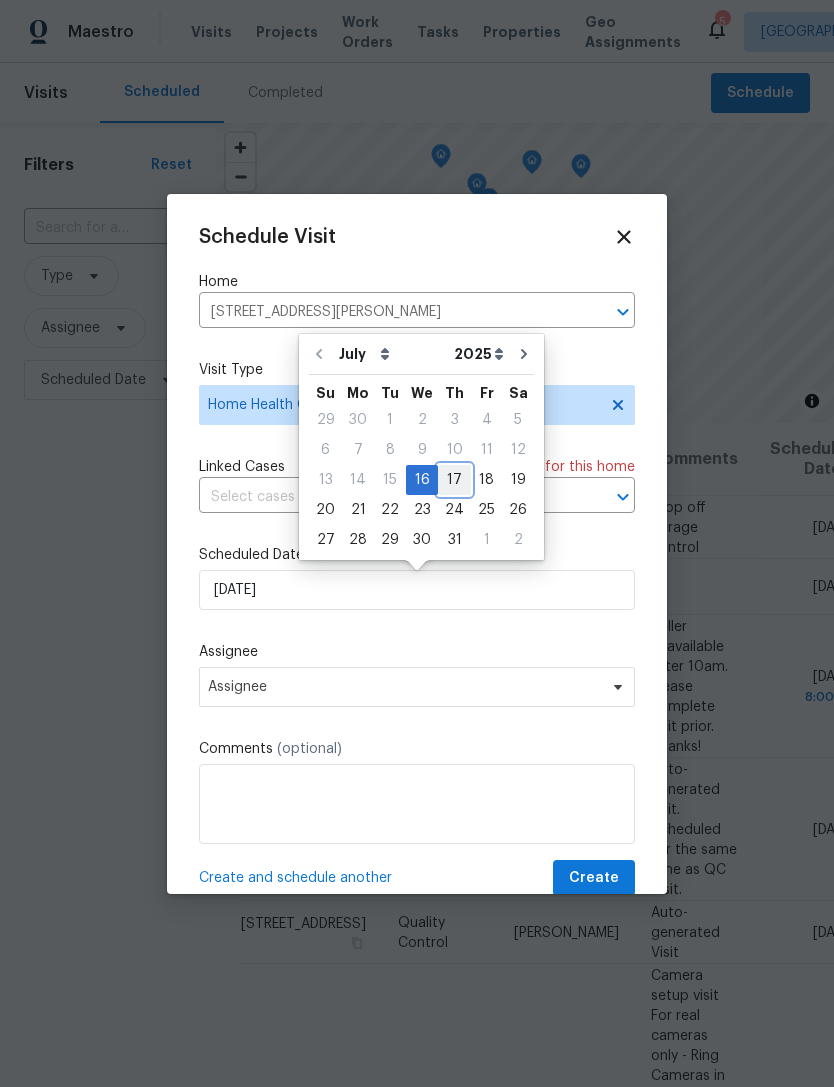 click on "17" at bounding box center (454, 480) 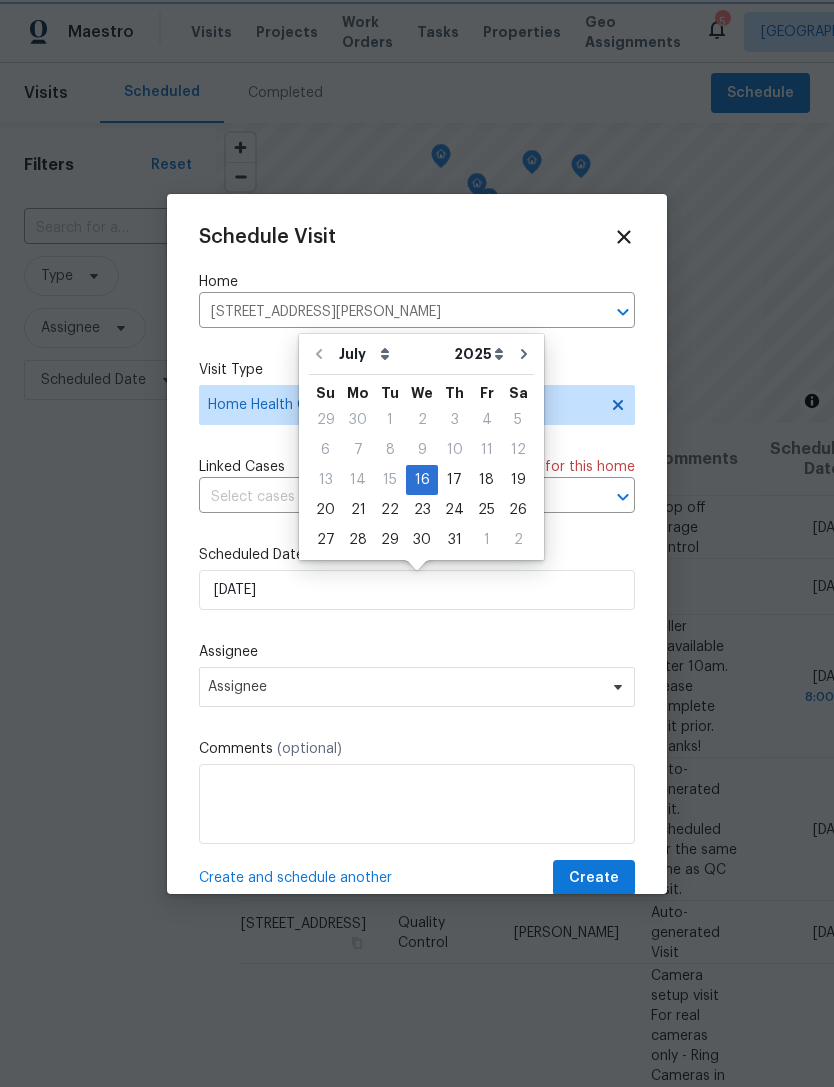 type on "[DATE]" 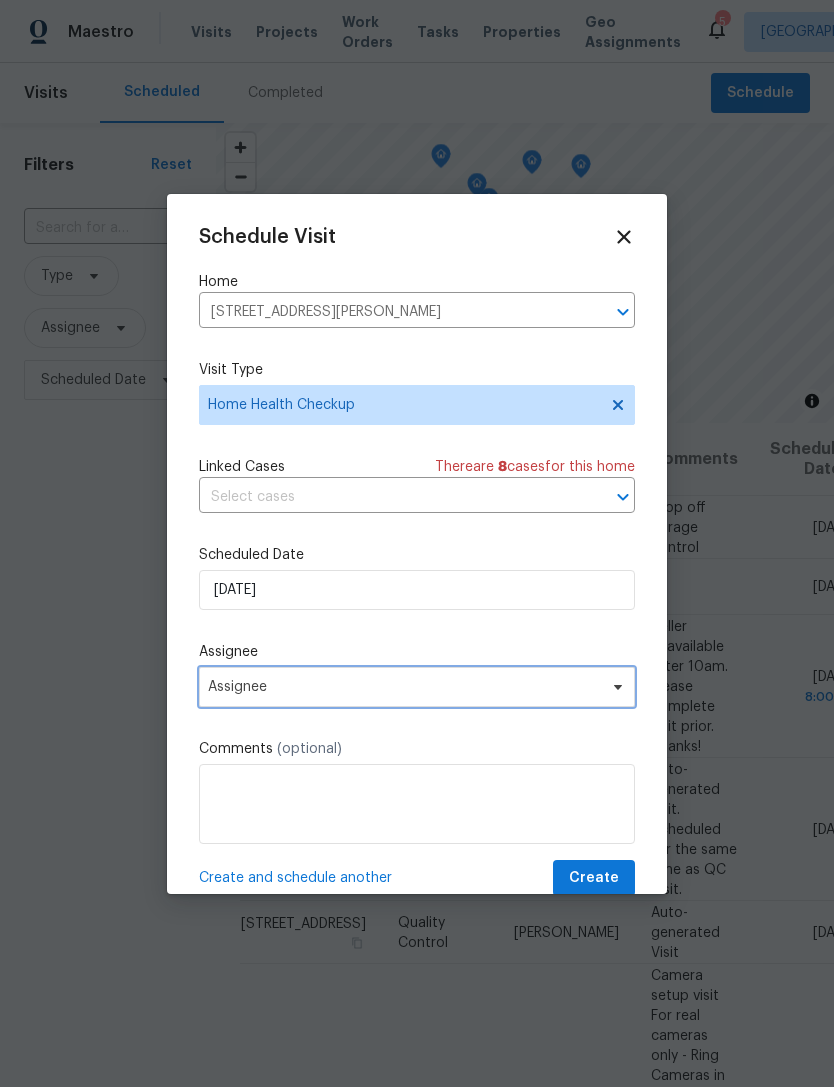 click on "Assignee" at bounding box center [404, 687] 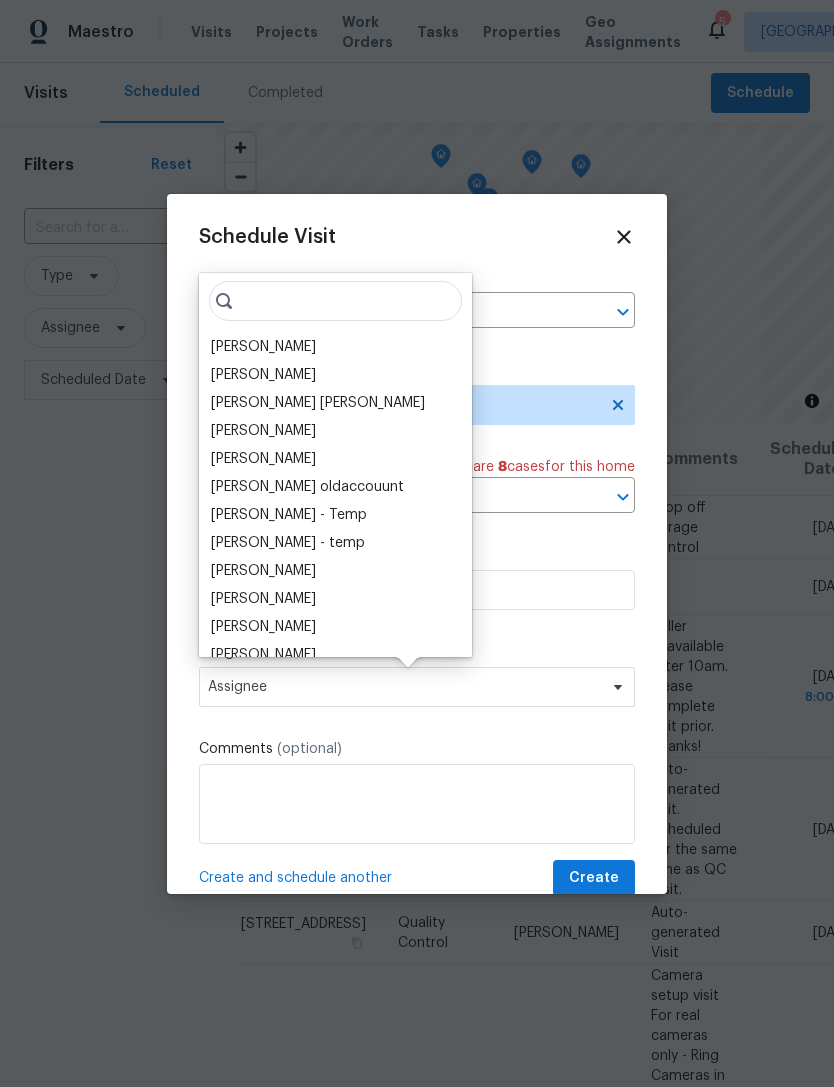 click on "[PERSON_NAME]" at bounding box center (263, 347) 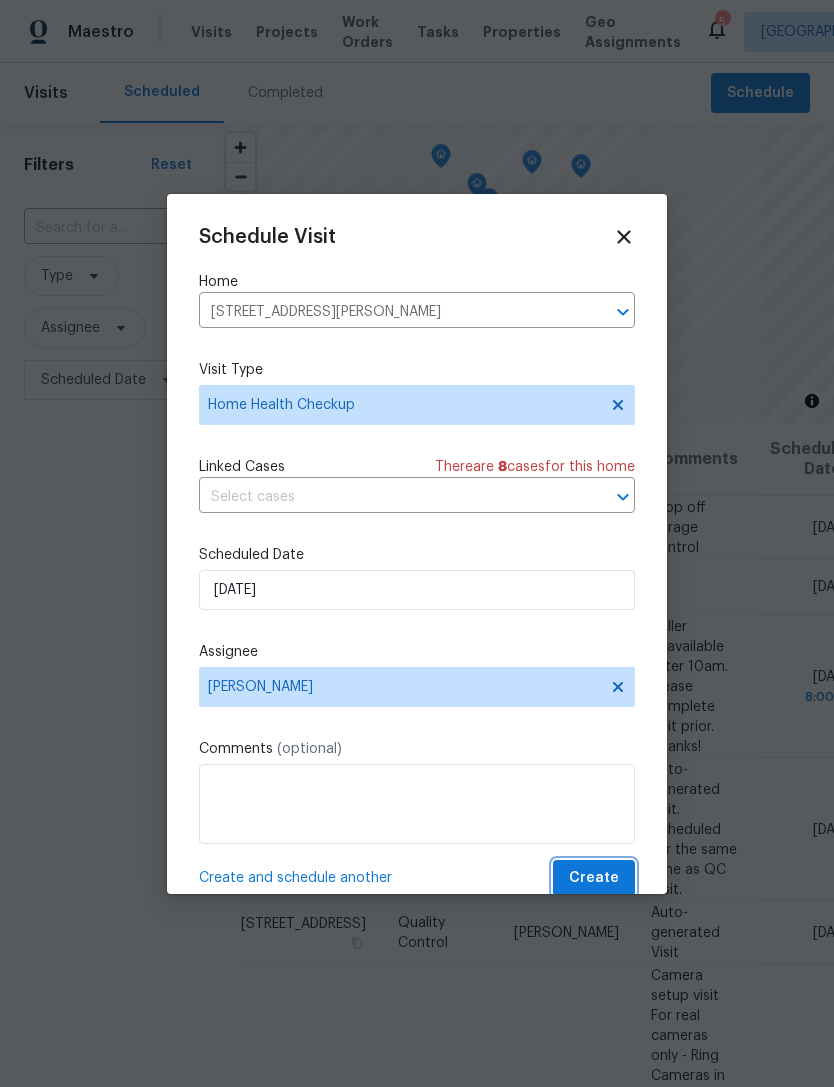 click on "Create" at bounding box center (594, 878) 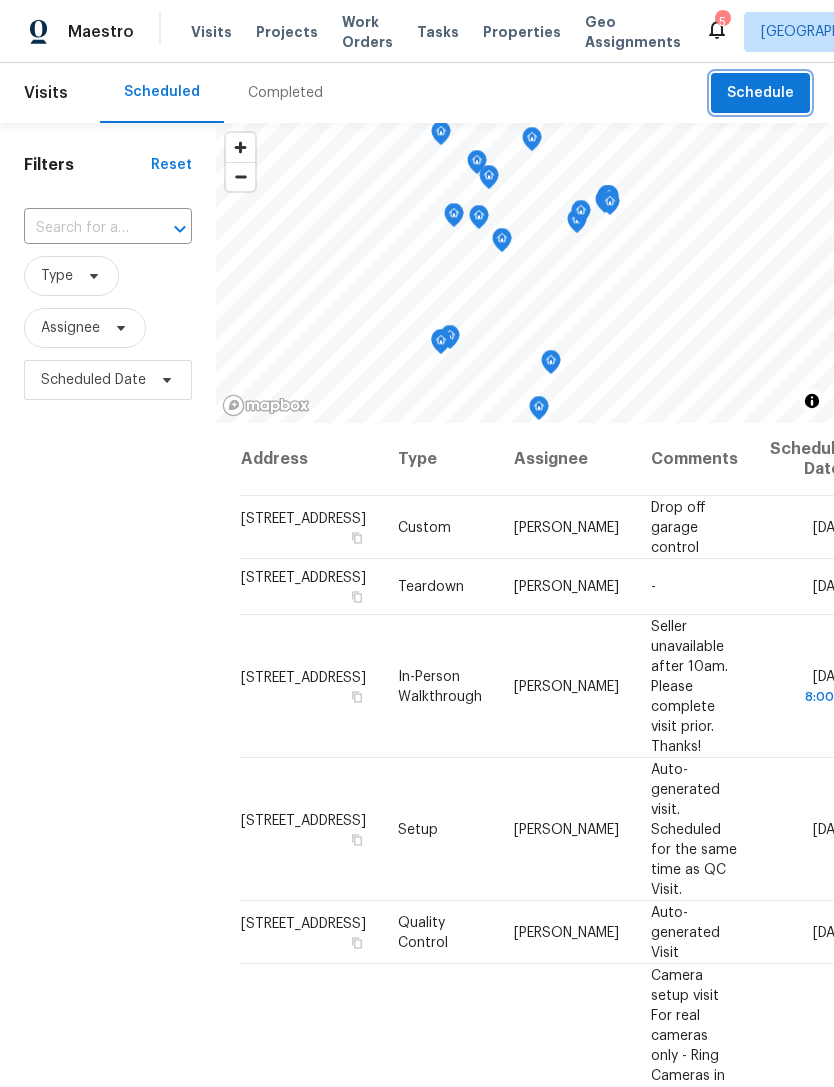 click on "Schedule" at bounding box center (760, 93) 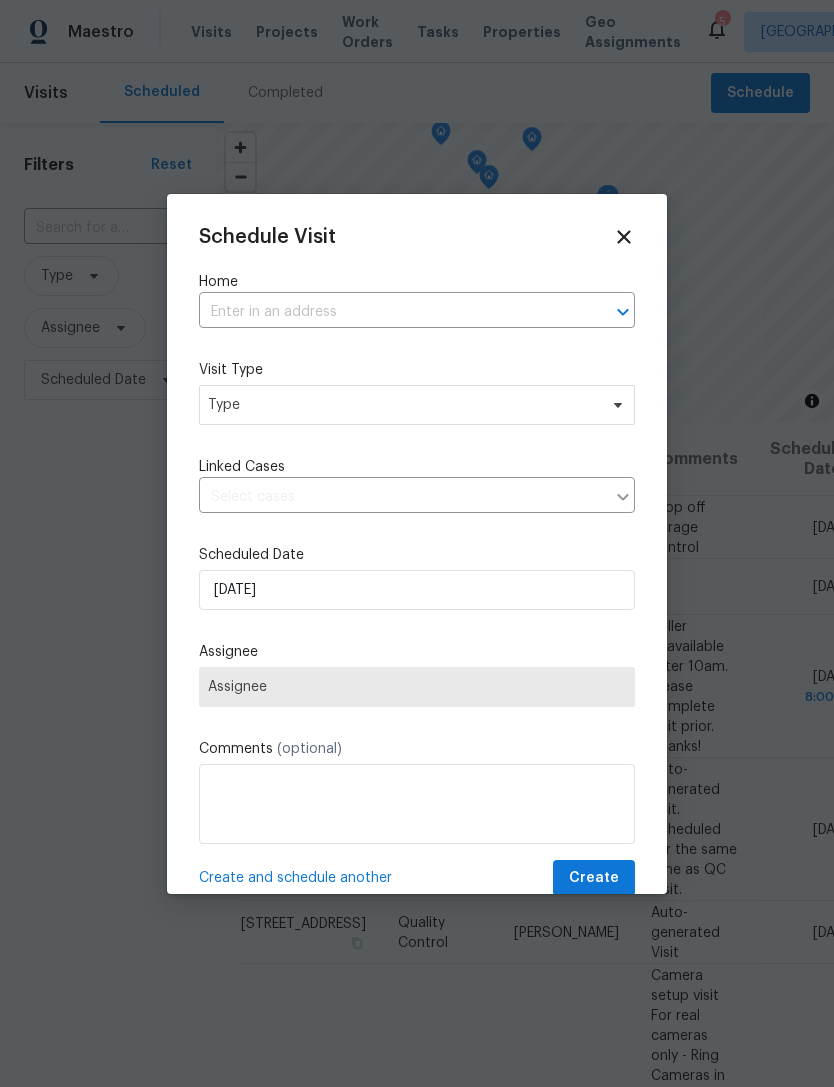 click at bounding box center [389, 312] 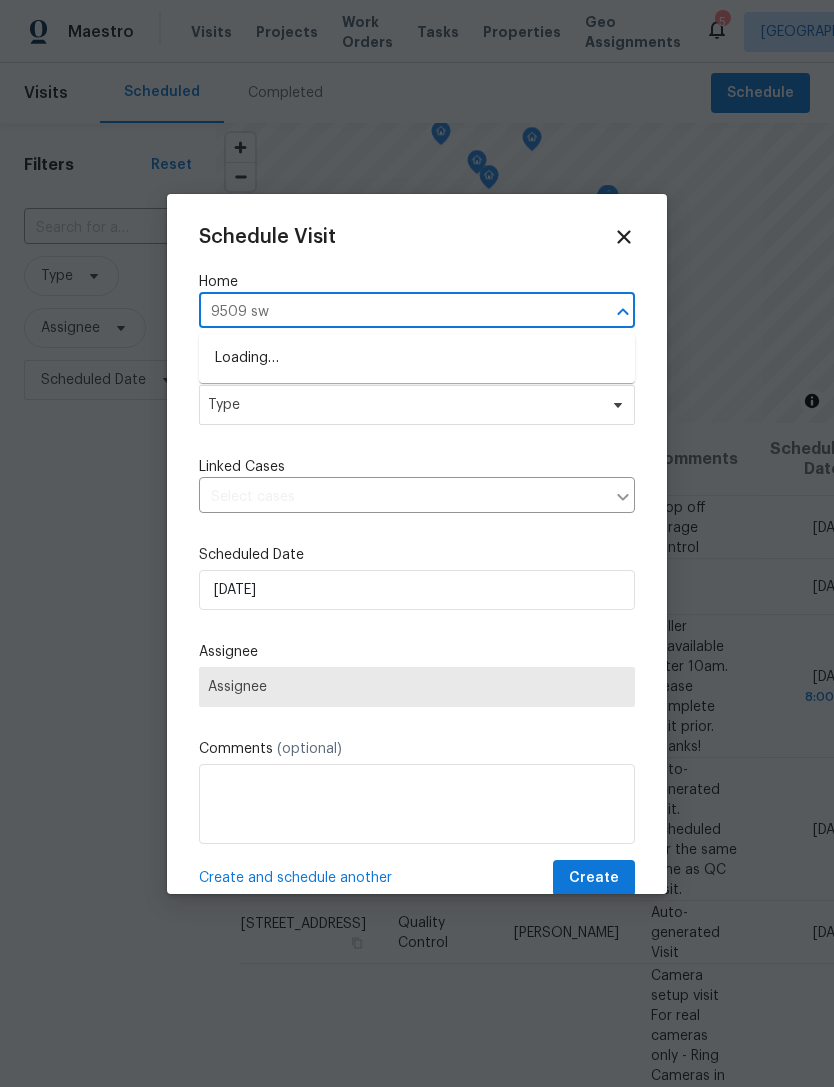 type on "9509 swi" 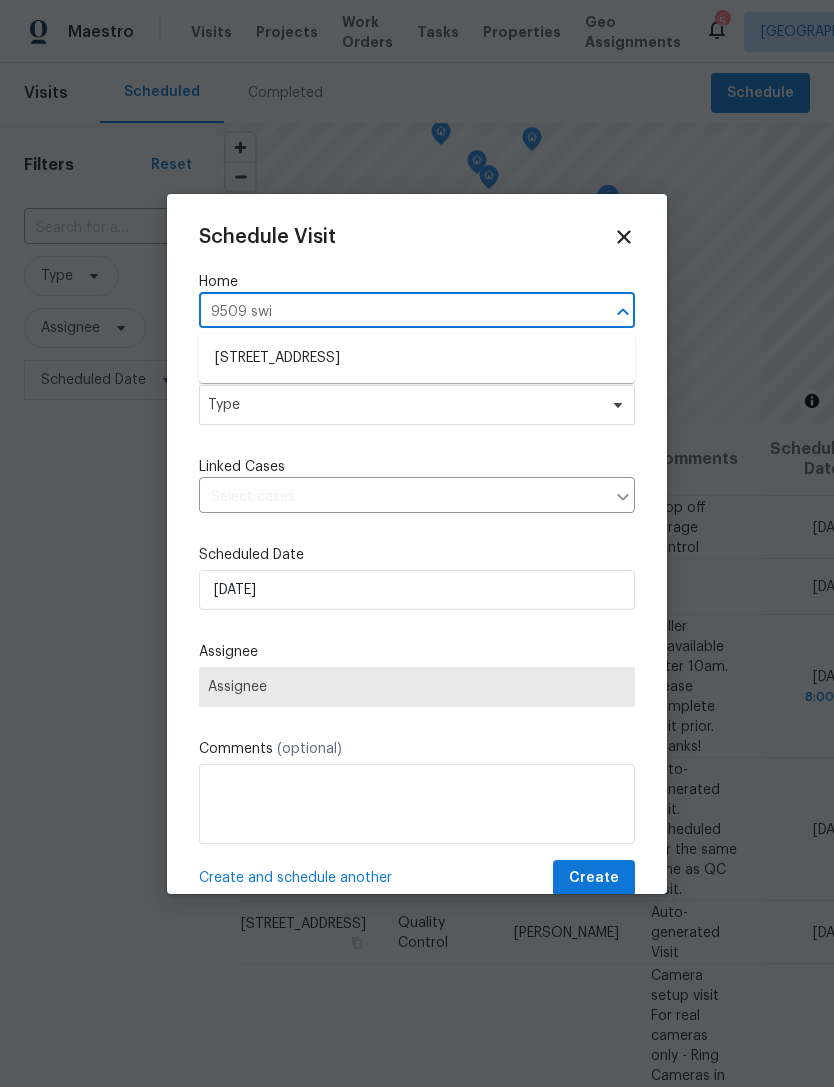 click on "[STREET_ADDRESS]" at bounding box center [417, 358] 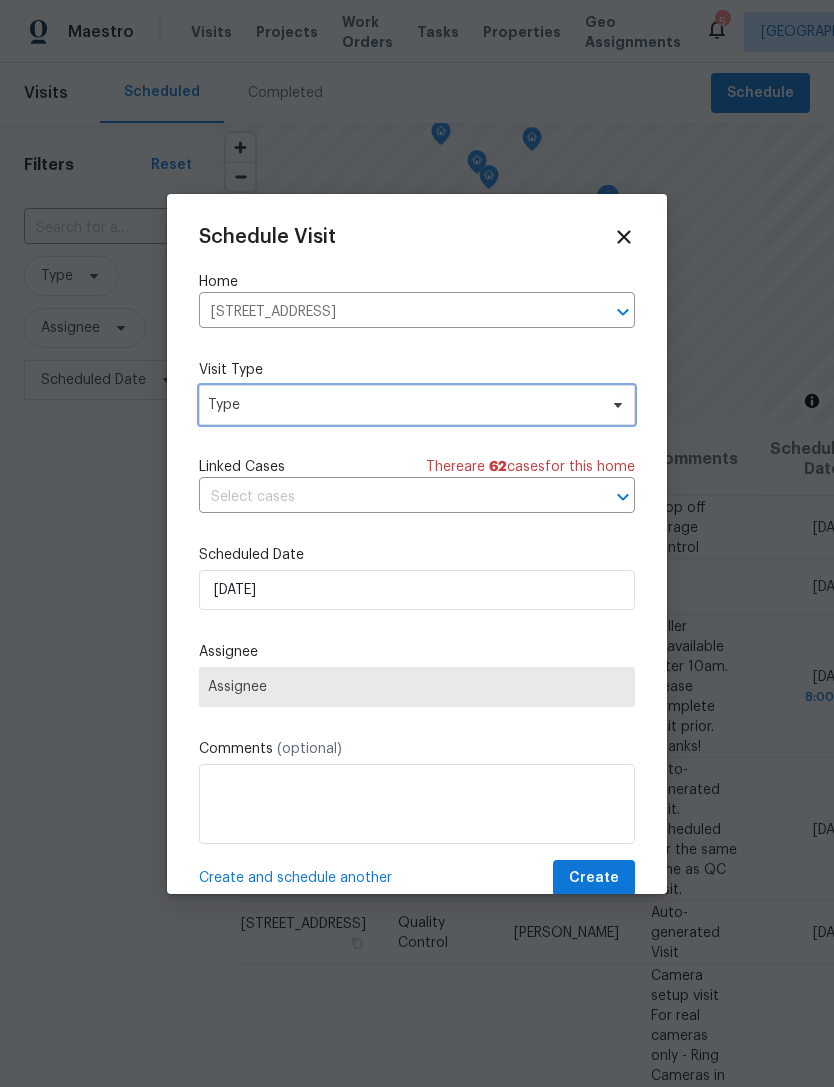 click on "Type" at bounding box center (402, 405) 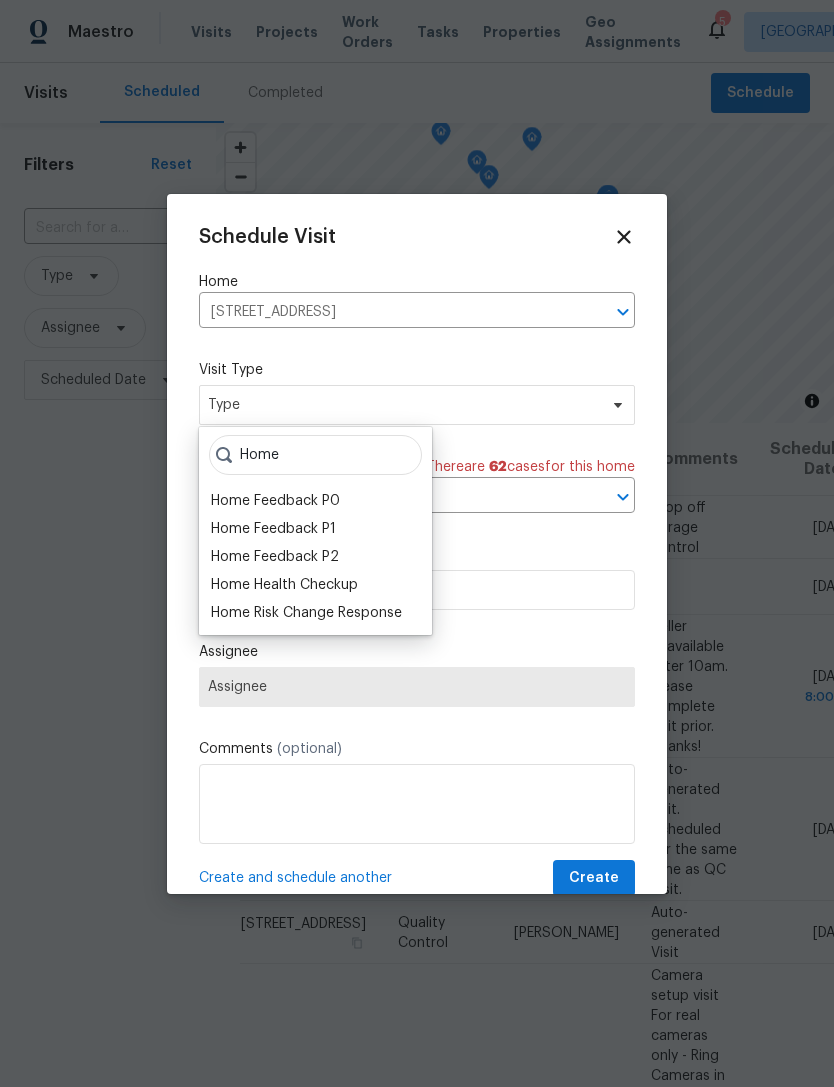 type on "Home" 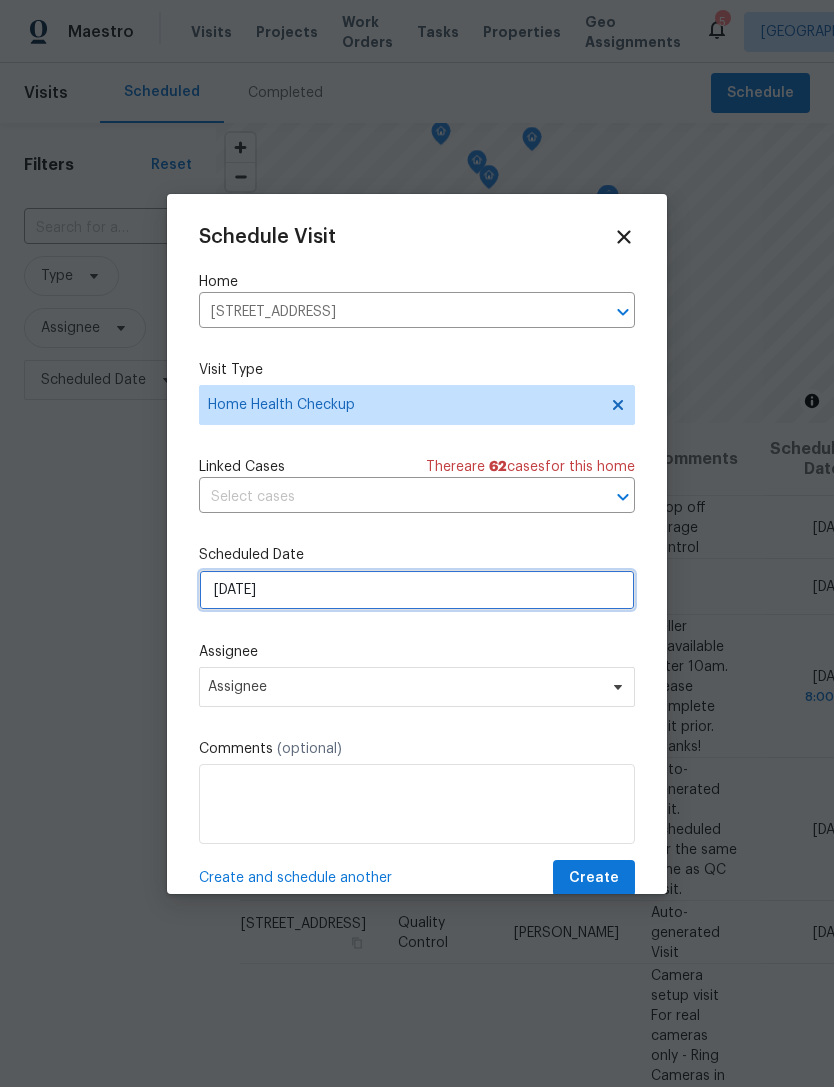 click on "[DATE]" at bounding box center [417, 590] 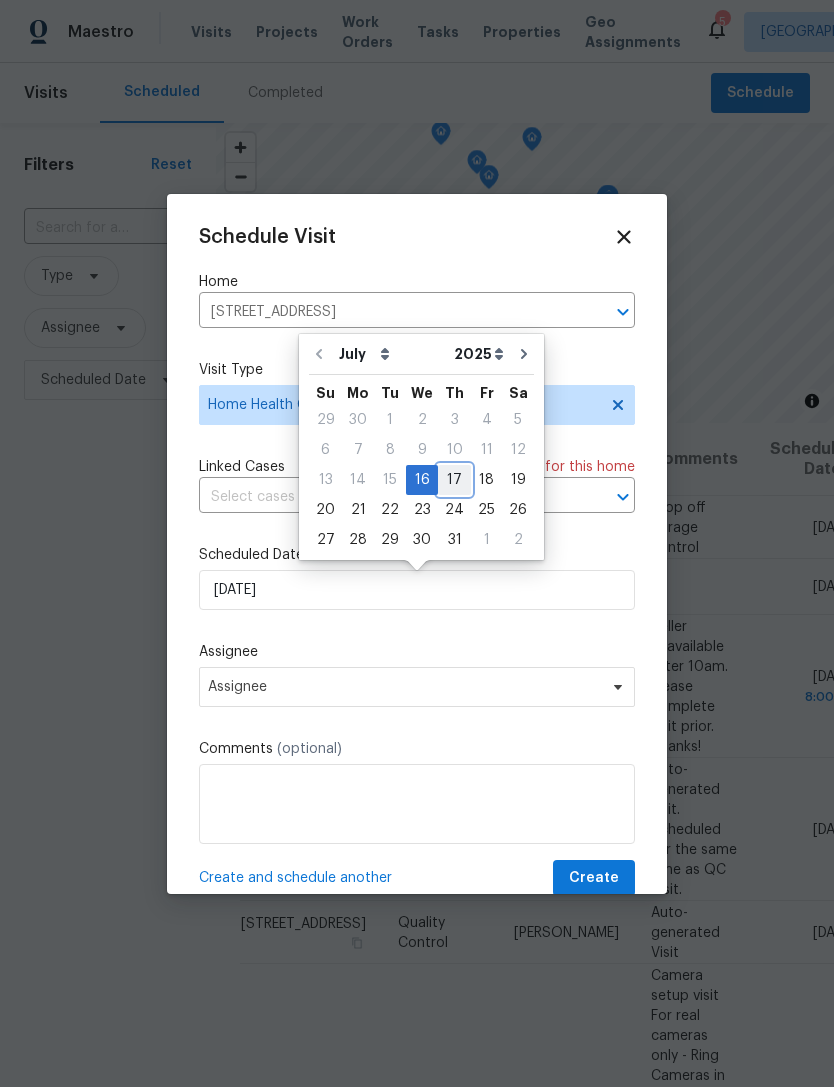 click on "17" at bounding box center (454, 480) 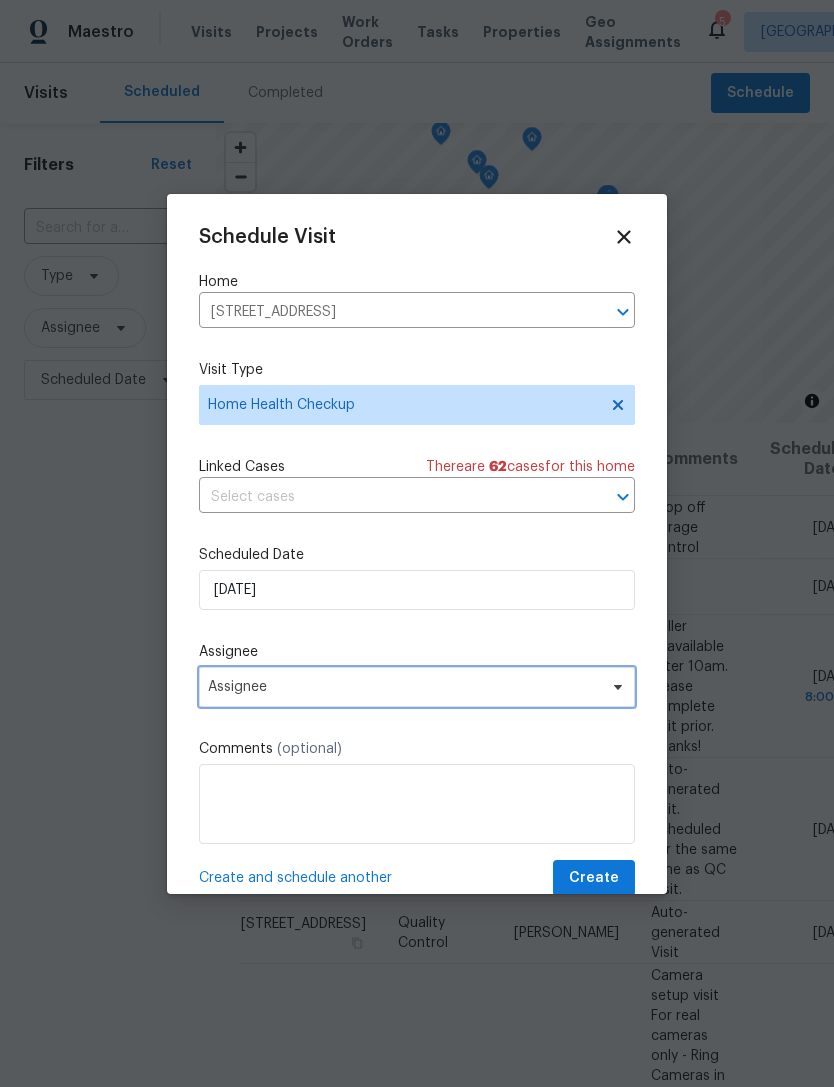 click on "Assignee" at bounding box center [417, 687] 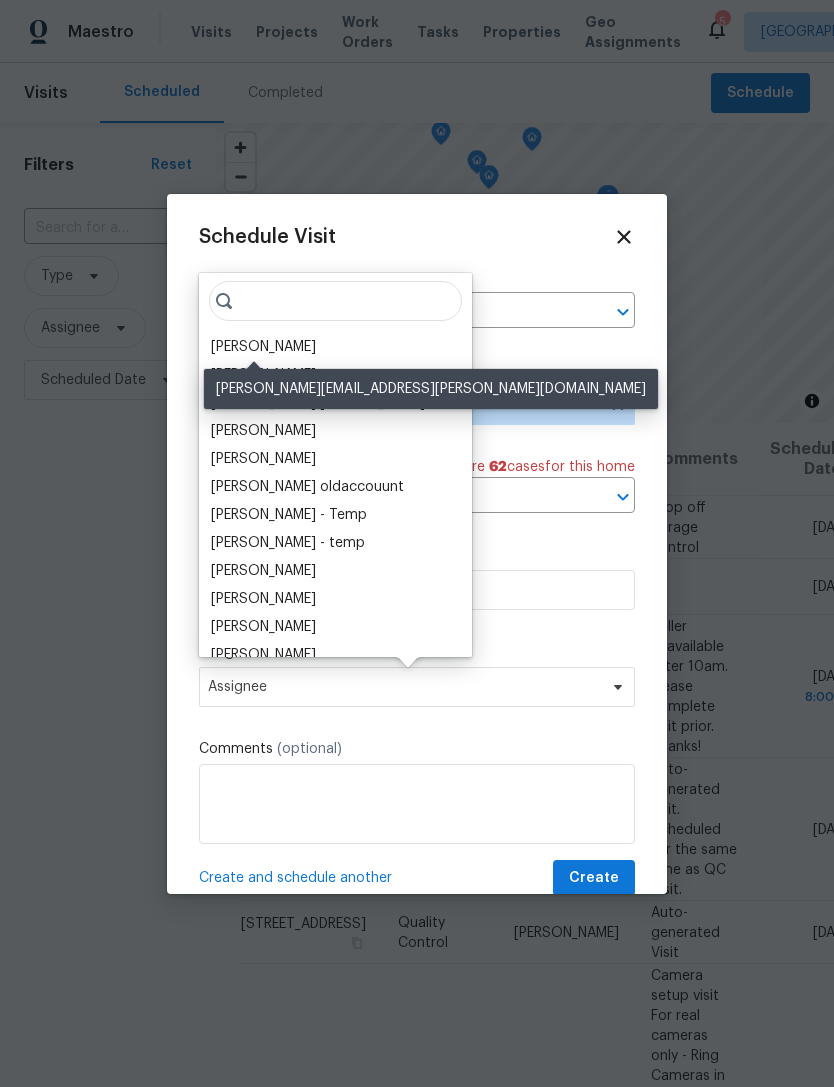 click on "[PERSON_NAME]" at bounding box center (263, 347) 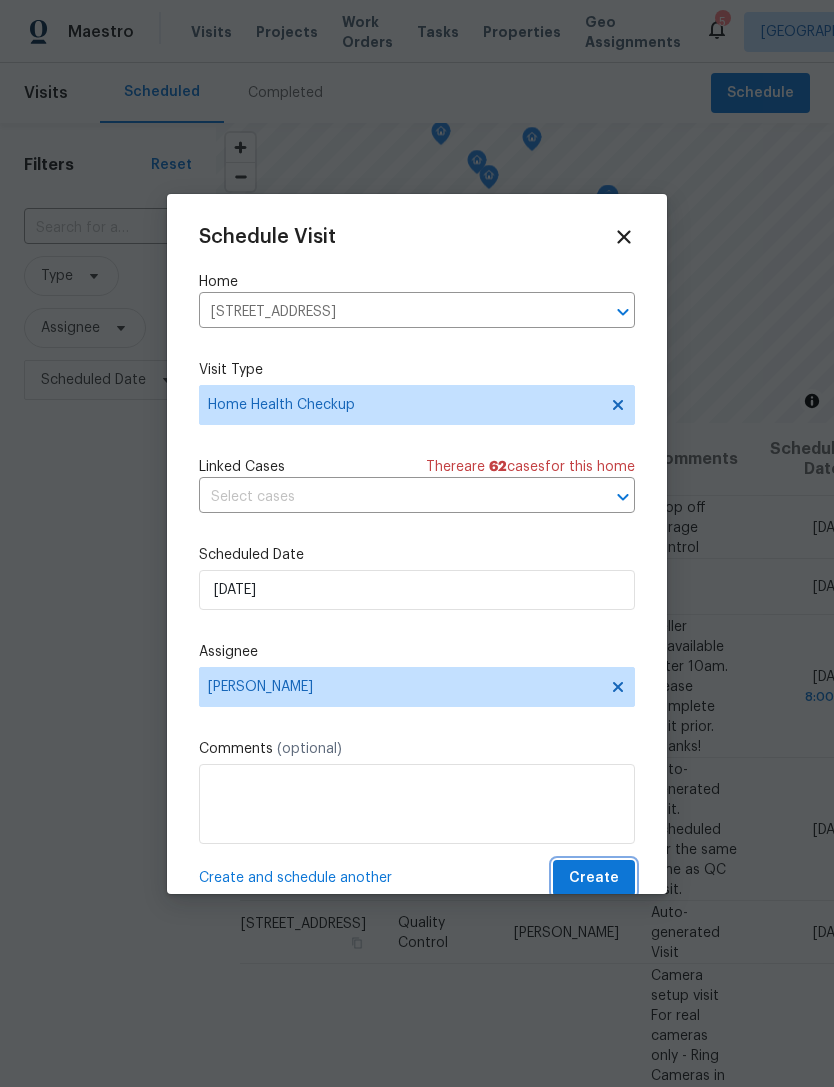 click on "Create" at bounding box center (594, 878) 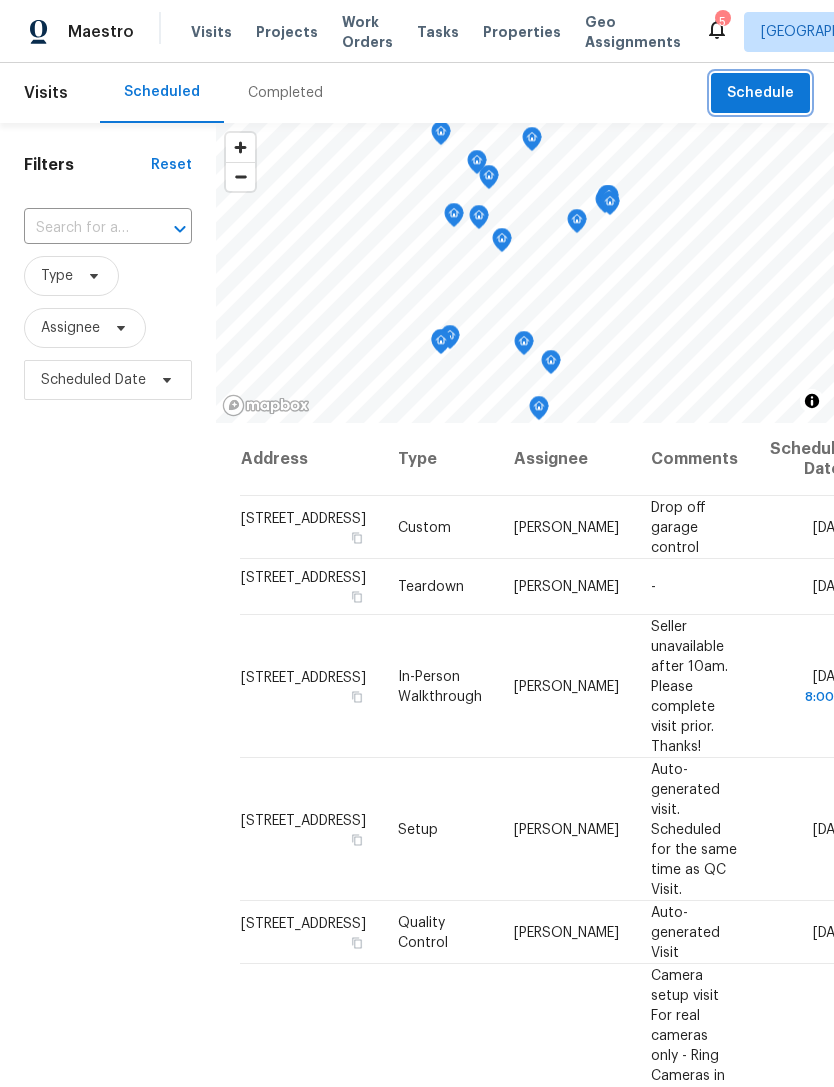 click on "Schedule" at bounding box center [760, 93] 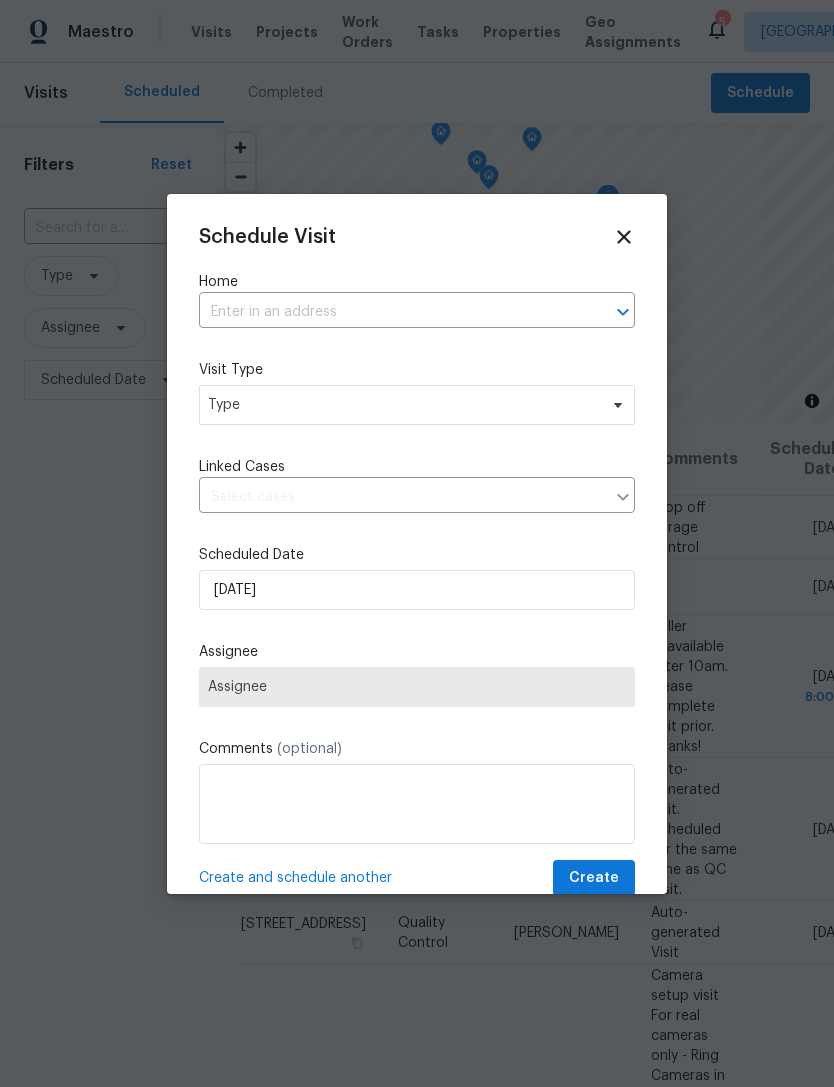 click at bounding box center (389, 312) 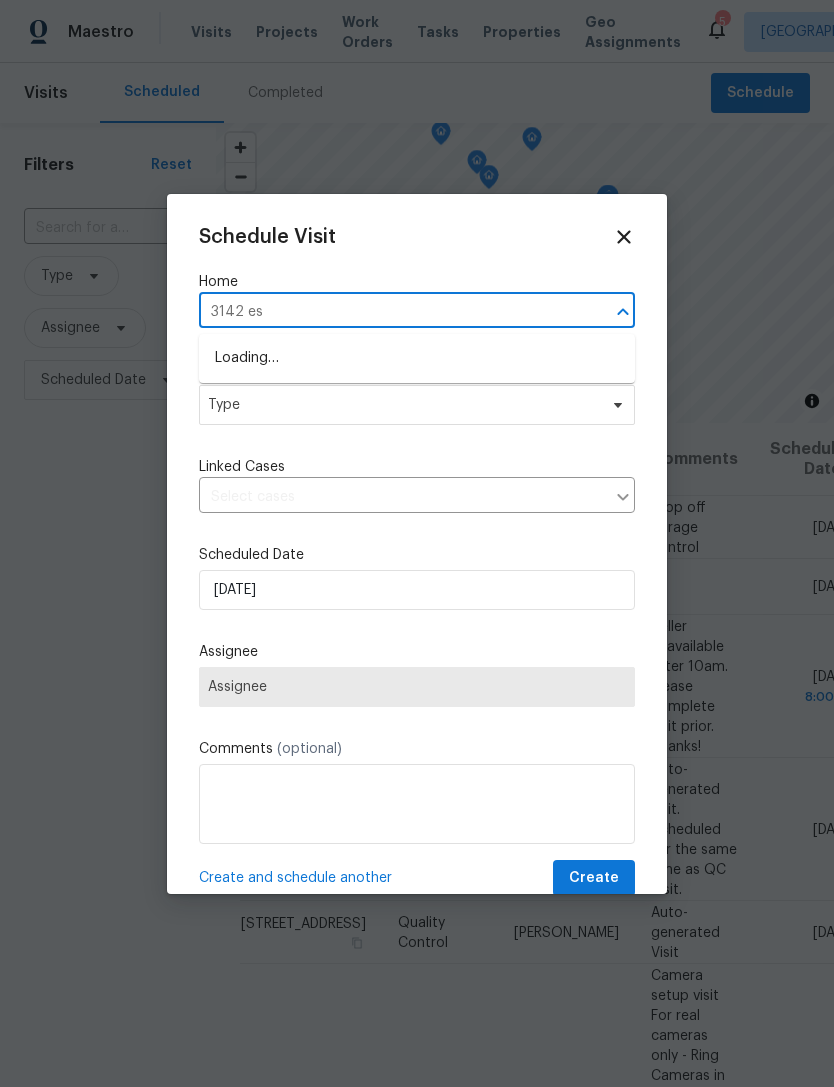 type on "3142 esp" 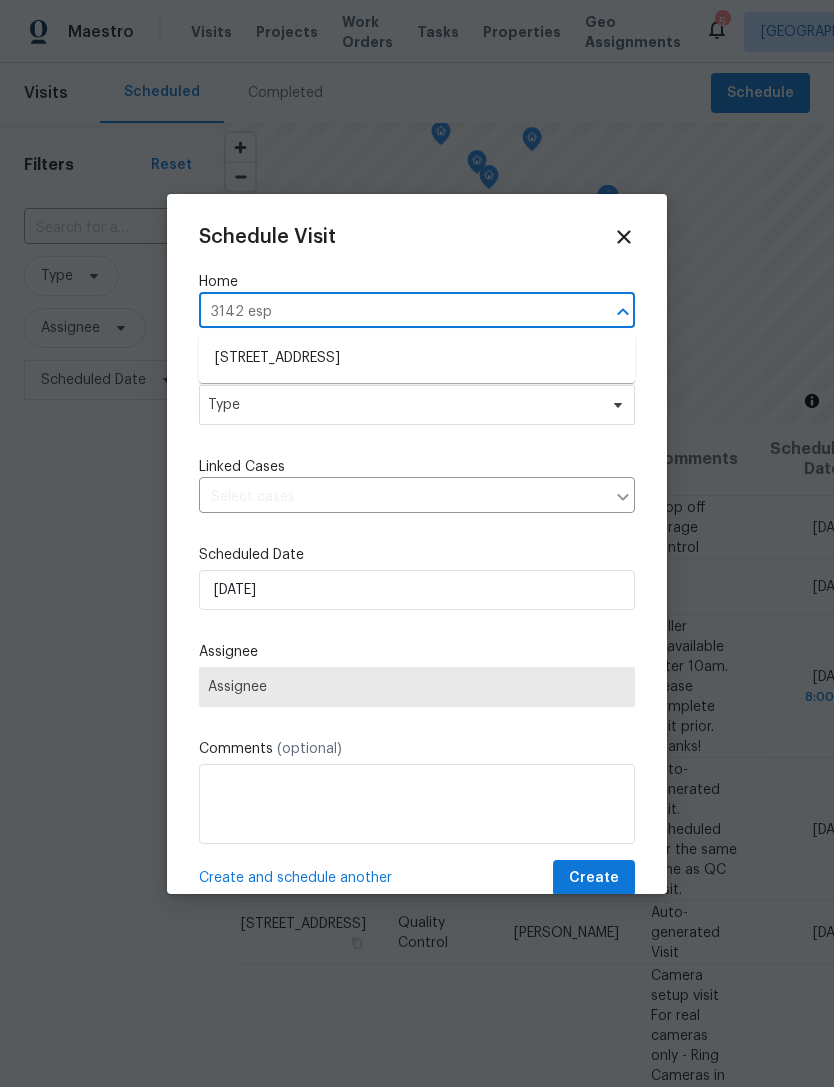 click on "[STREET_ADDRESS]" at bounding box center [417, 358] 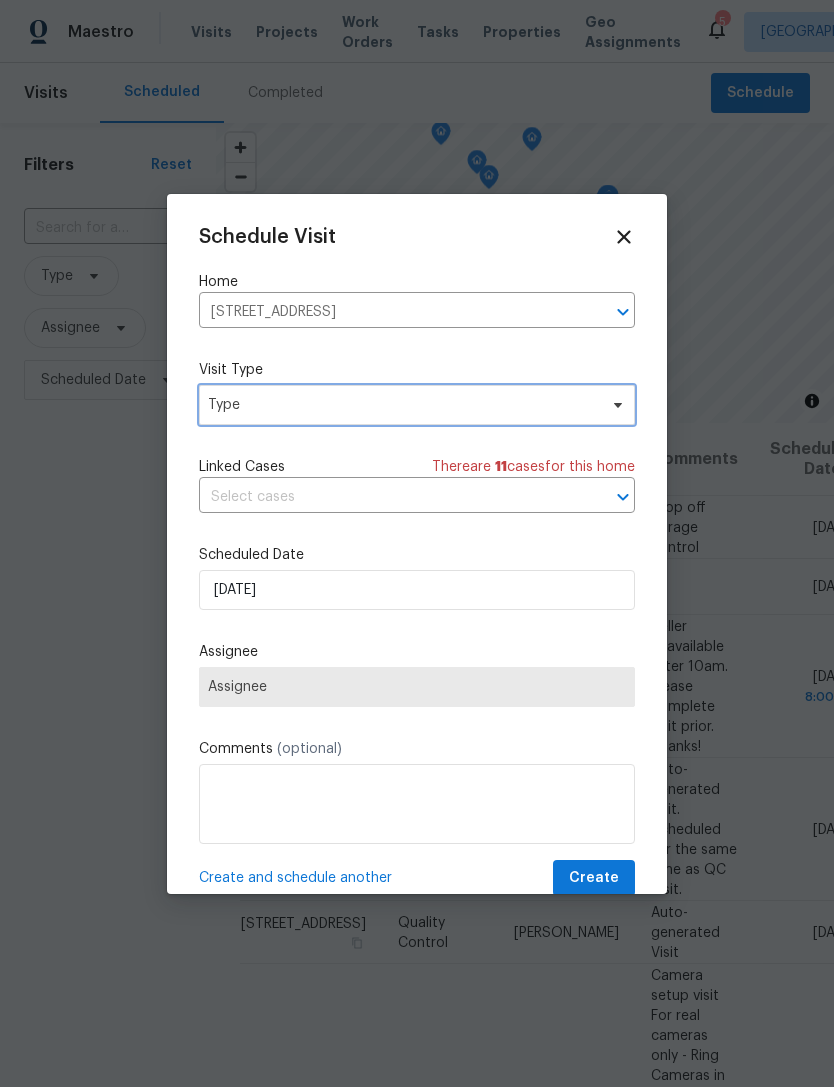 click on "Type" at bounding box center (402, 405) 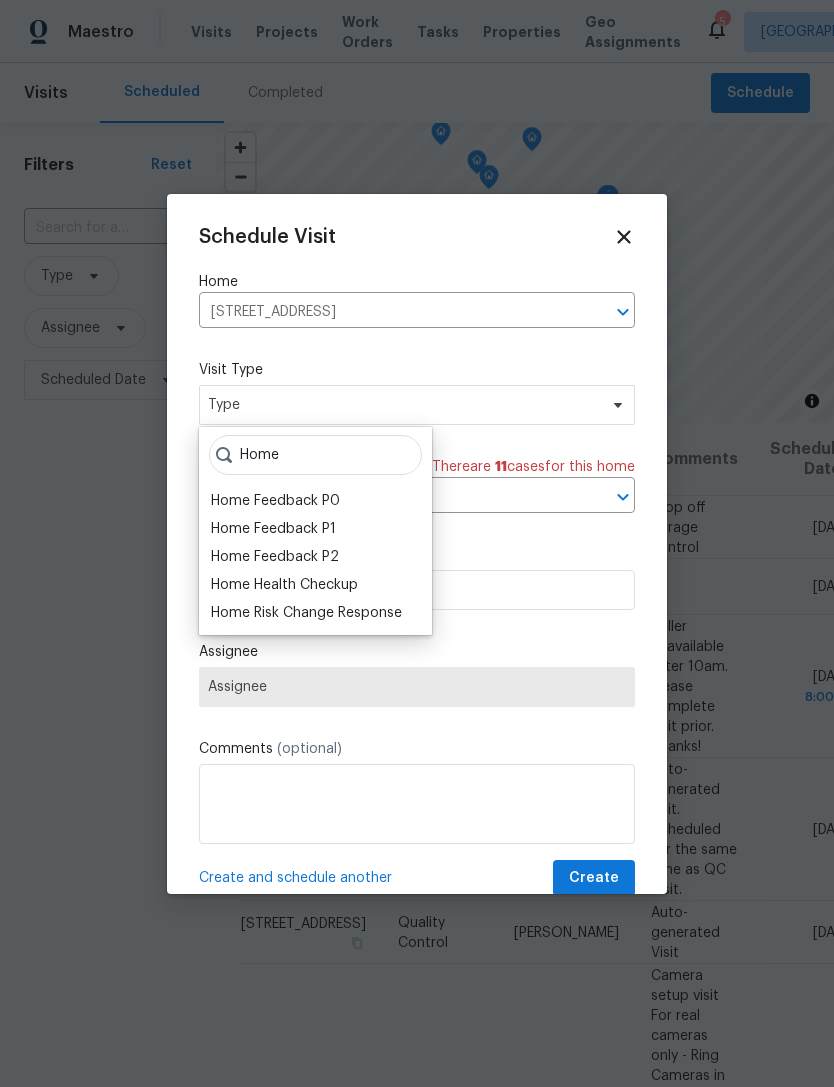 type on "Home" 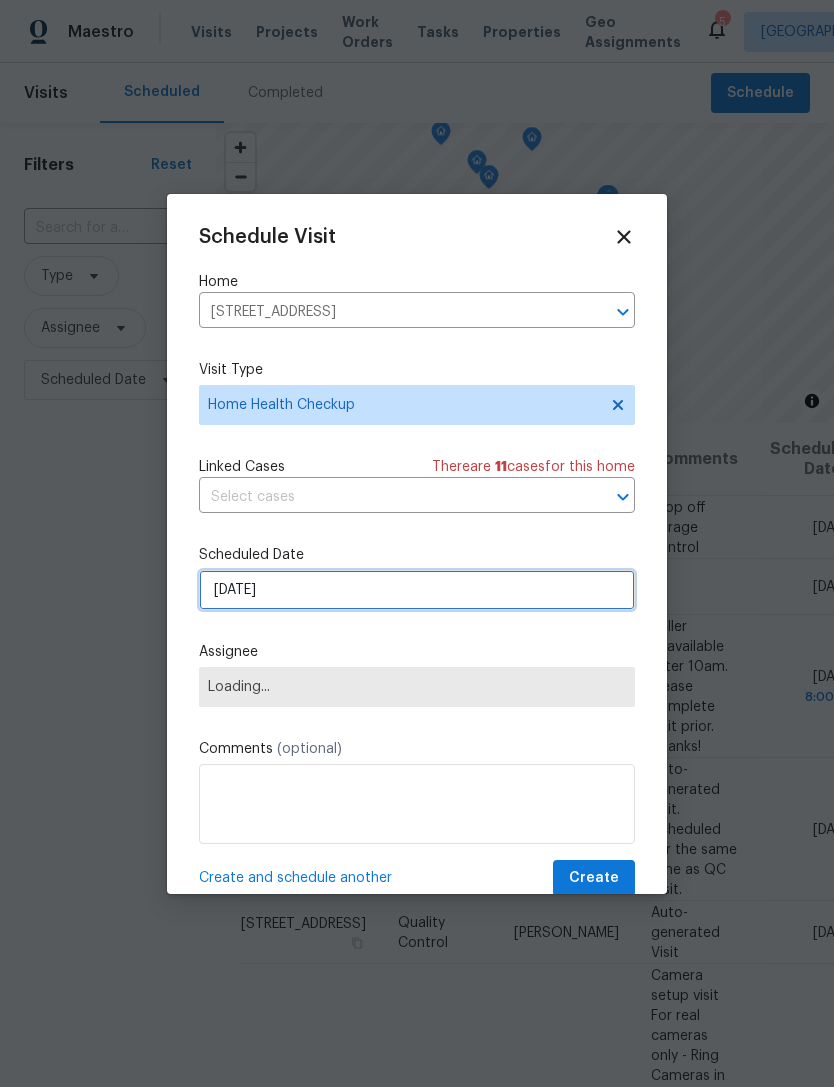 click on "[DATE]" at bounding box center (417, 590) 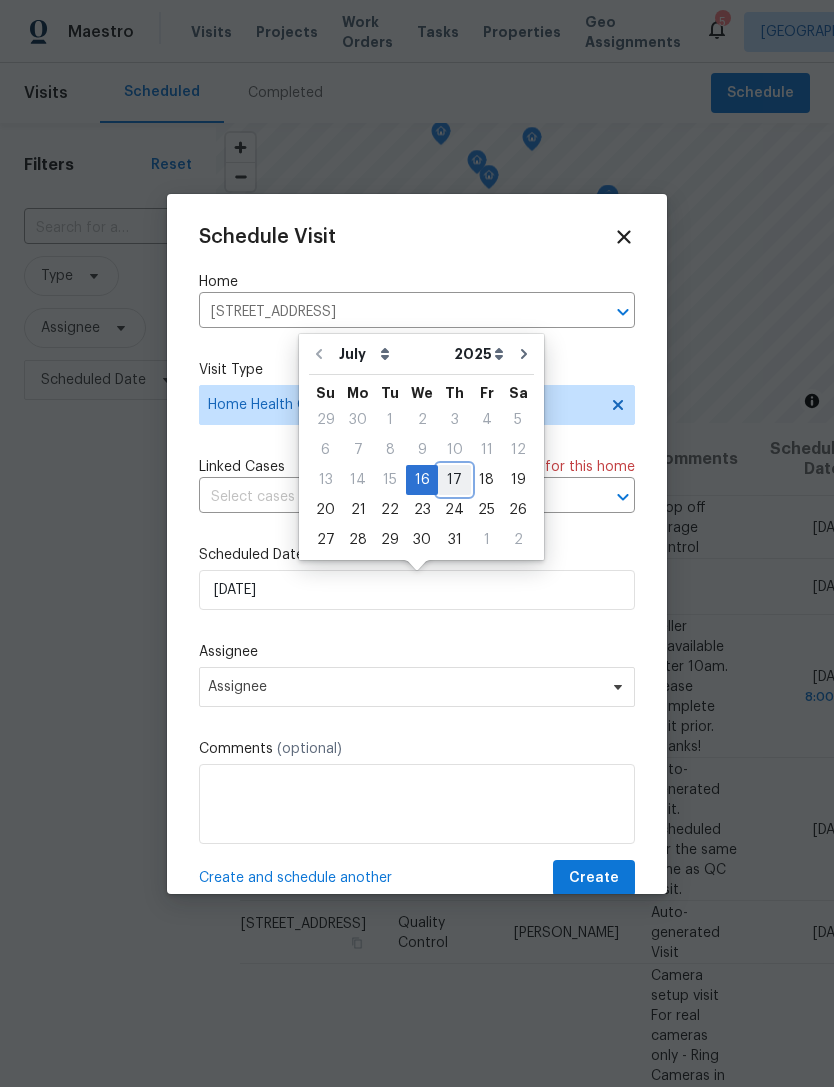 click on "17" at bounding box center (454, 480) 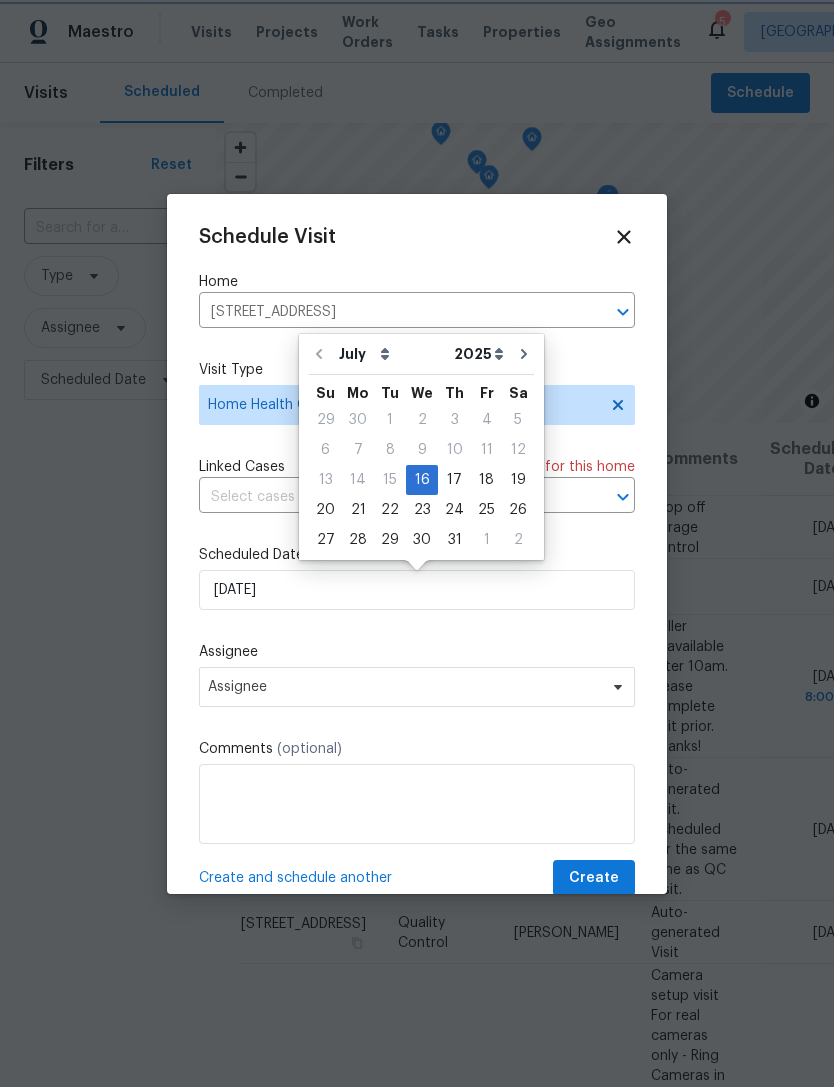 type on "[DATE]" 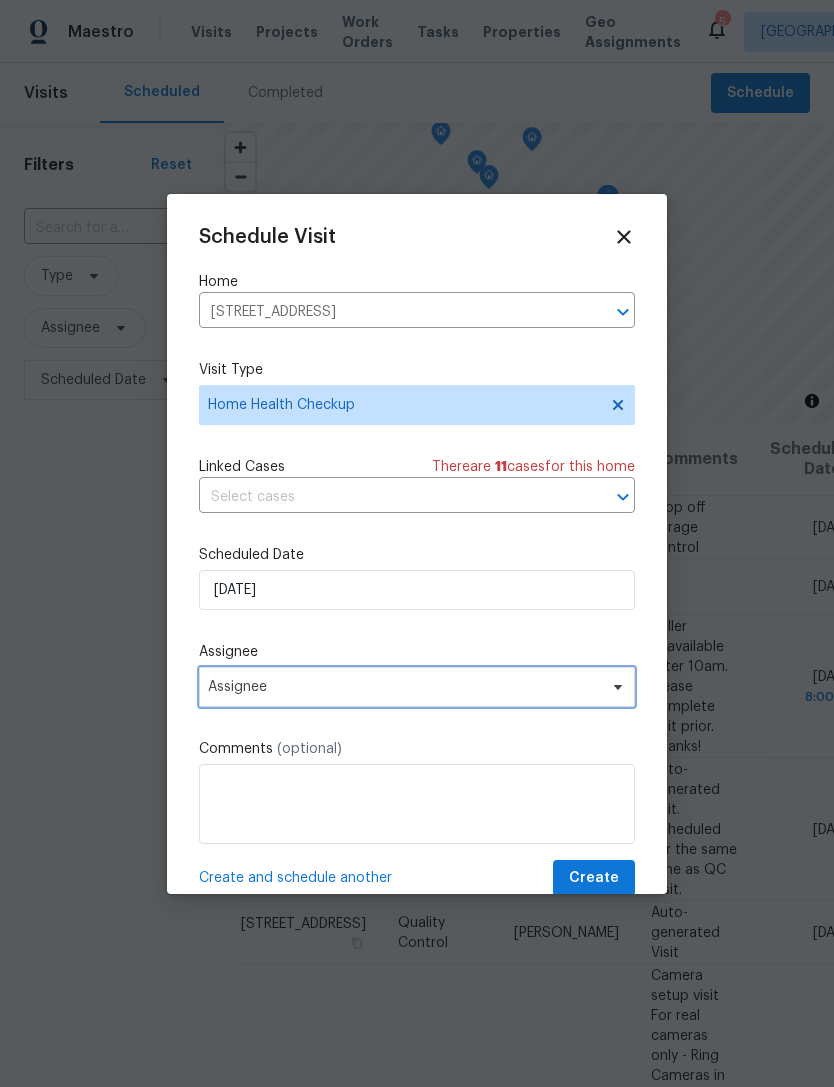 click on "Assignee" at bounding box center [404, 687] 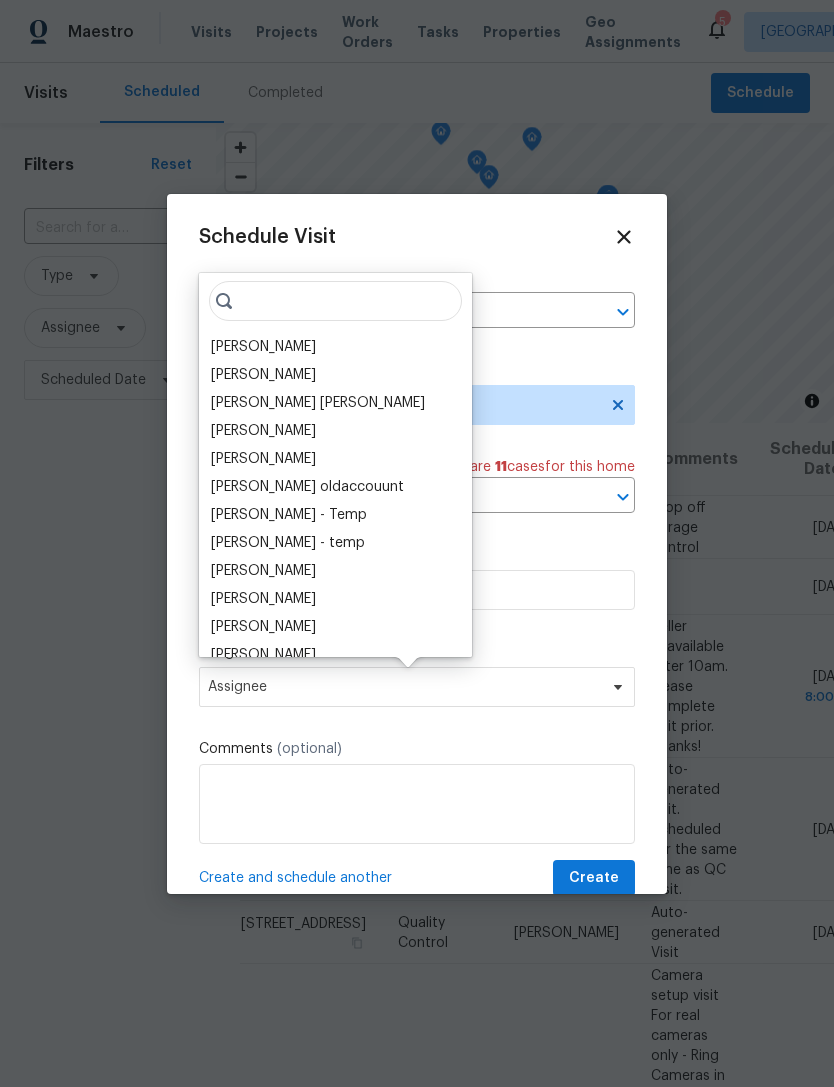 click on "[PERSON_NAME]" at bounding box center (263, 347) 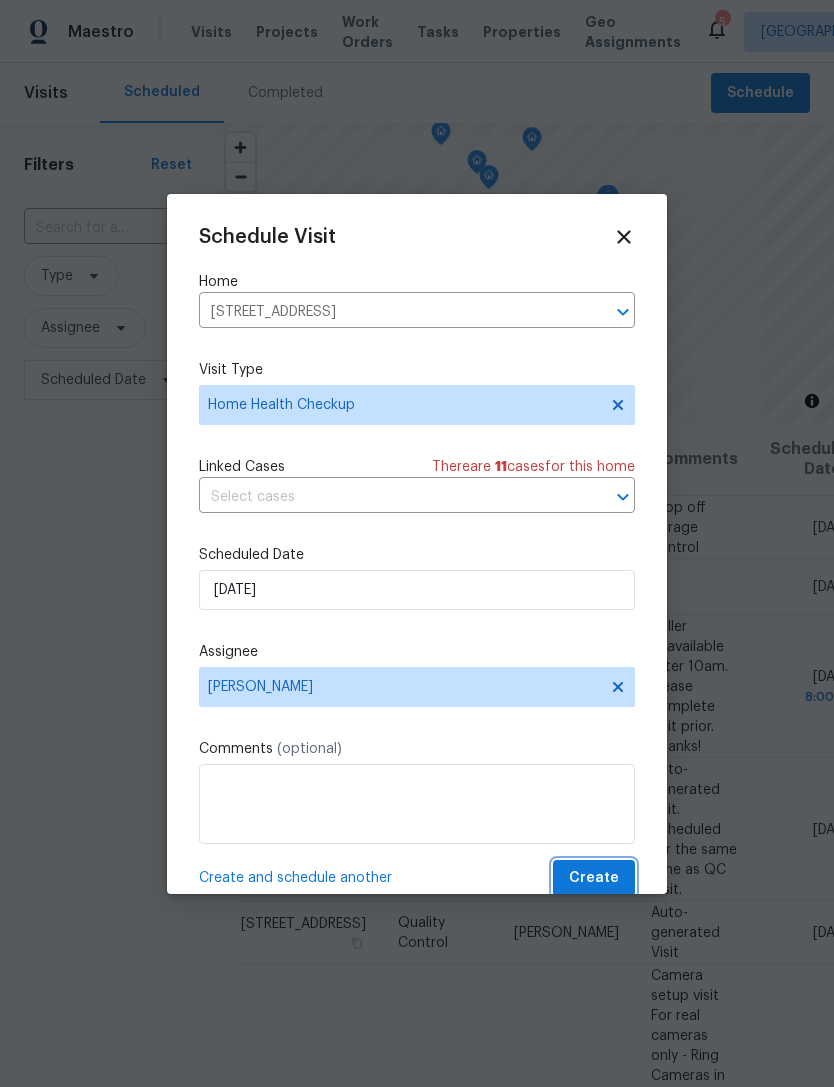 click on "Create" at bounding box center (594, 878) 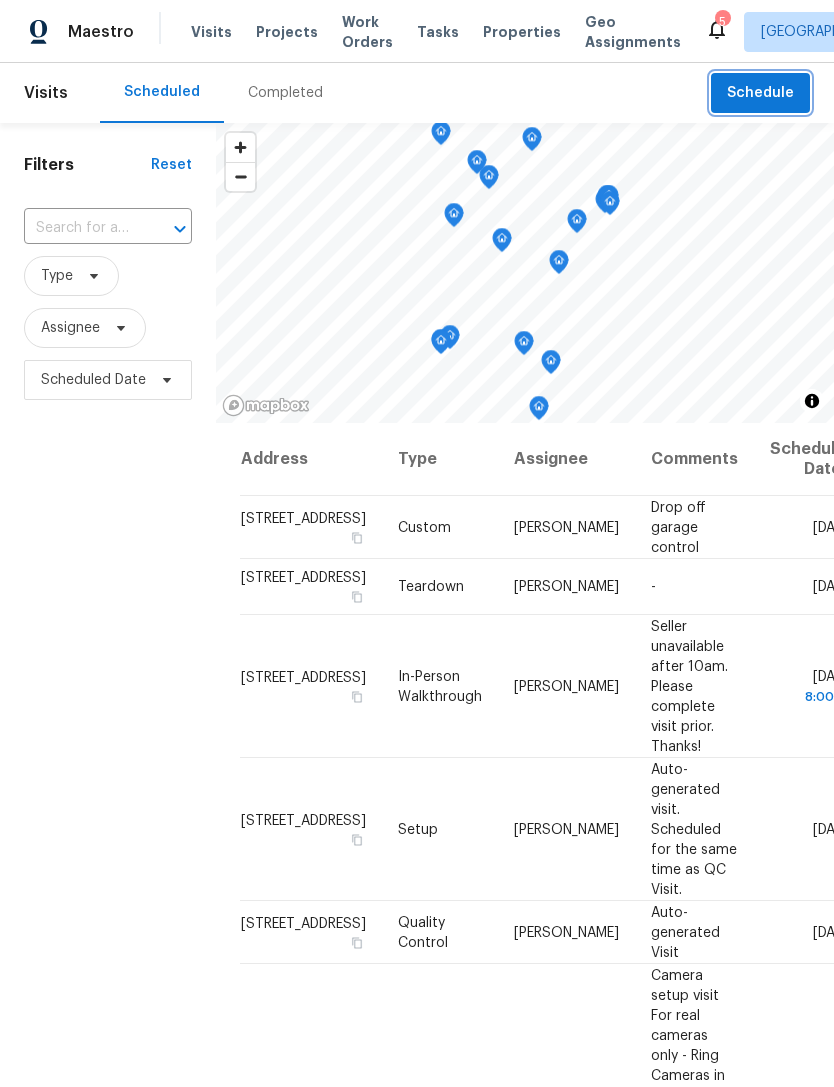 click on "Schedule" at bounding box center (760, 93) 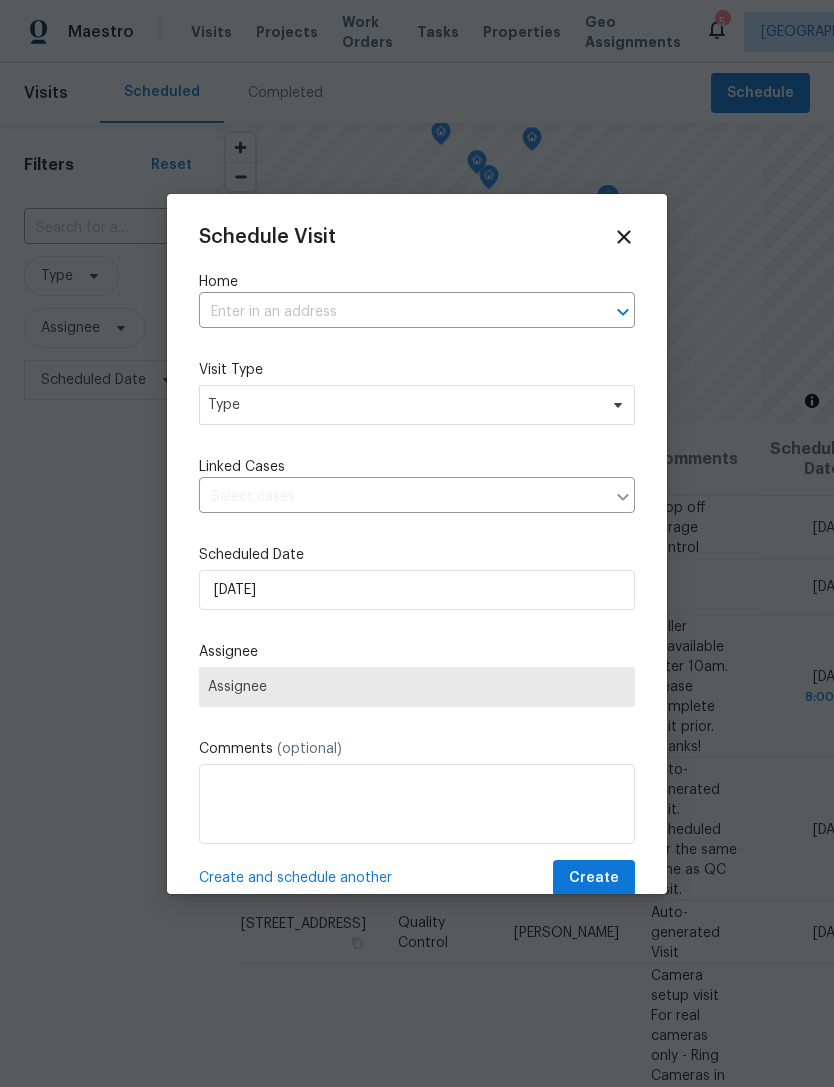click at bounding box center (389, 312) 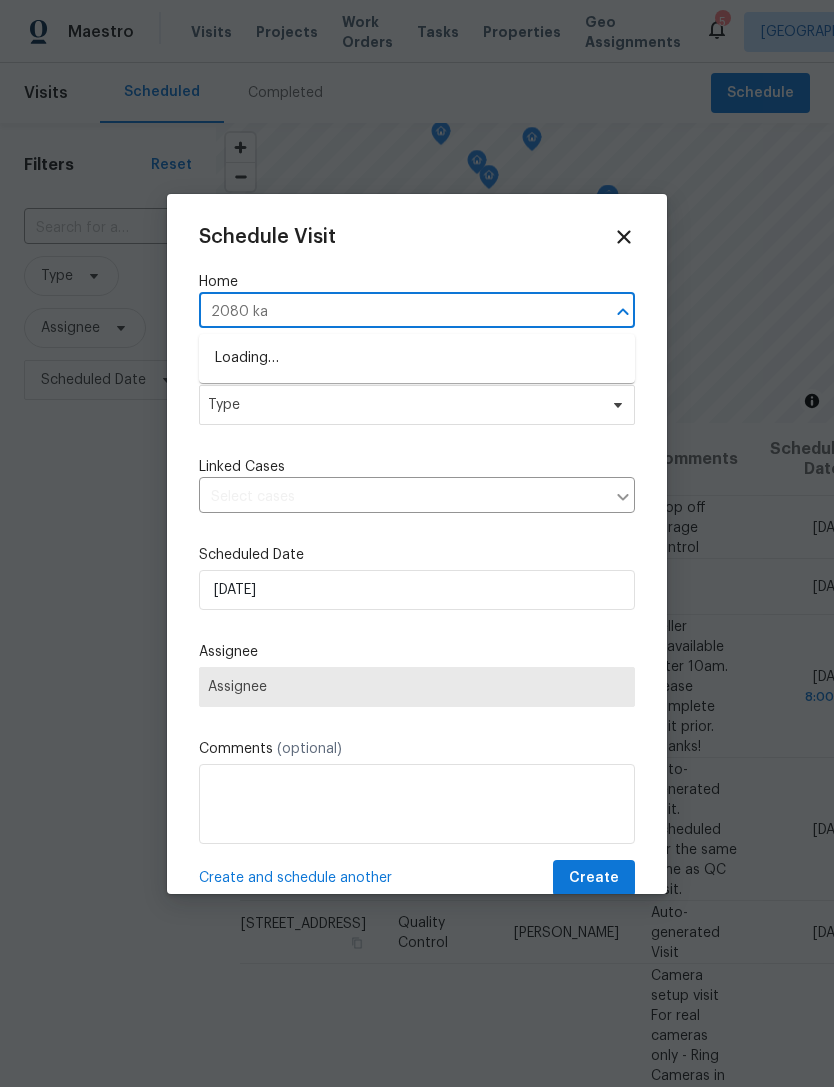 type on "2080 kar" 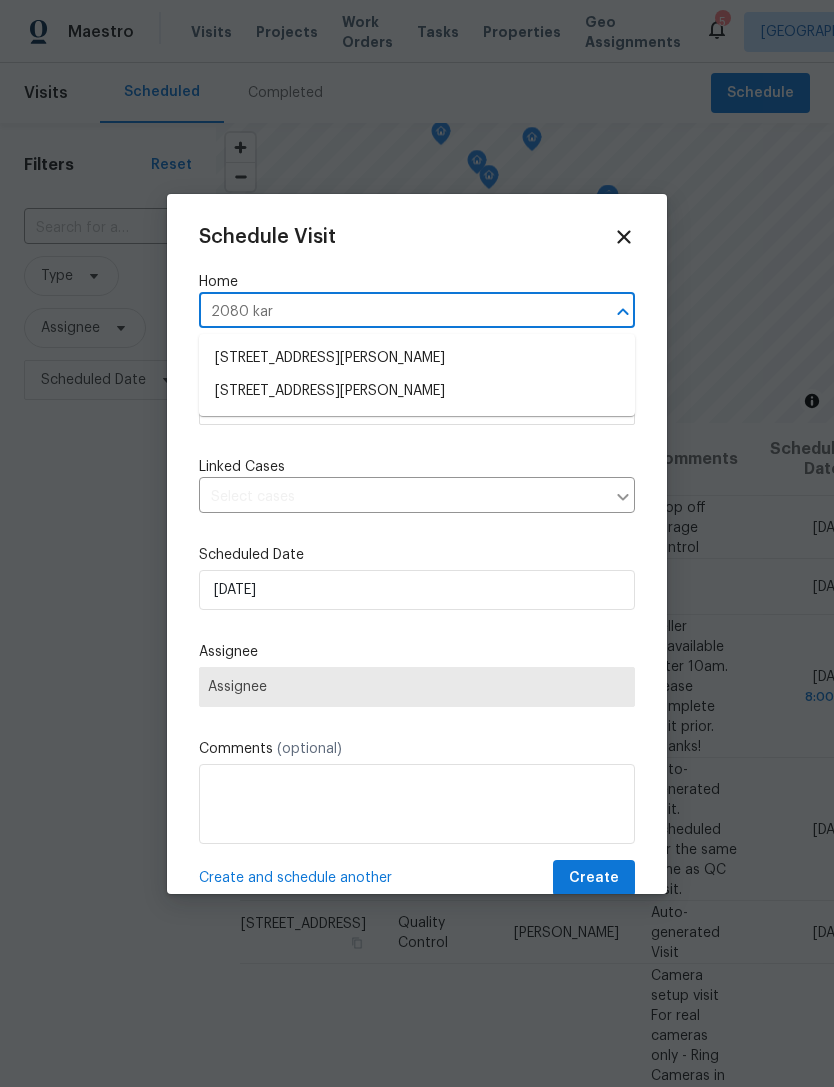 click on "[STREET_ADDRESS][PERSON_NAME]" at bounding box center (417, 391) 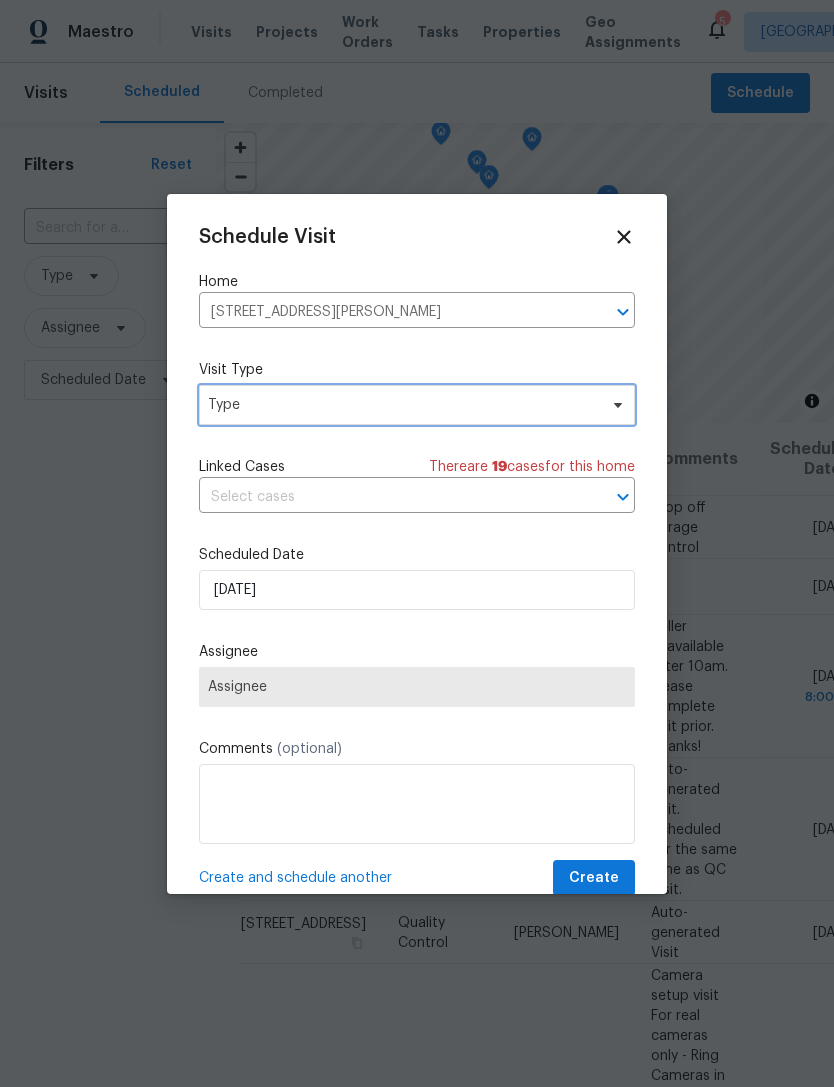 click on "Type" at bounding box center [402, 405] 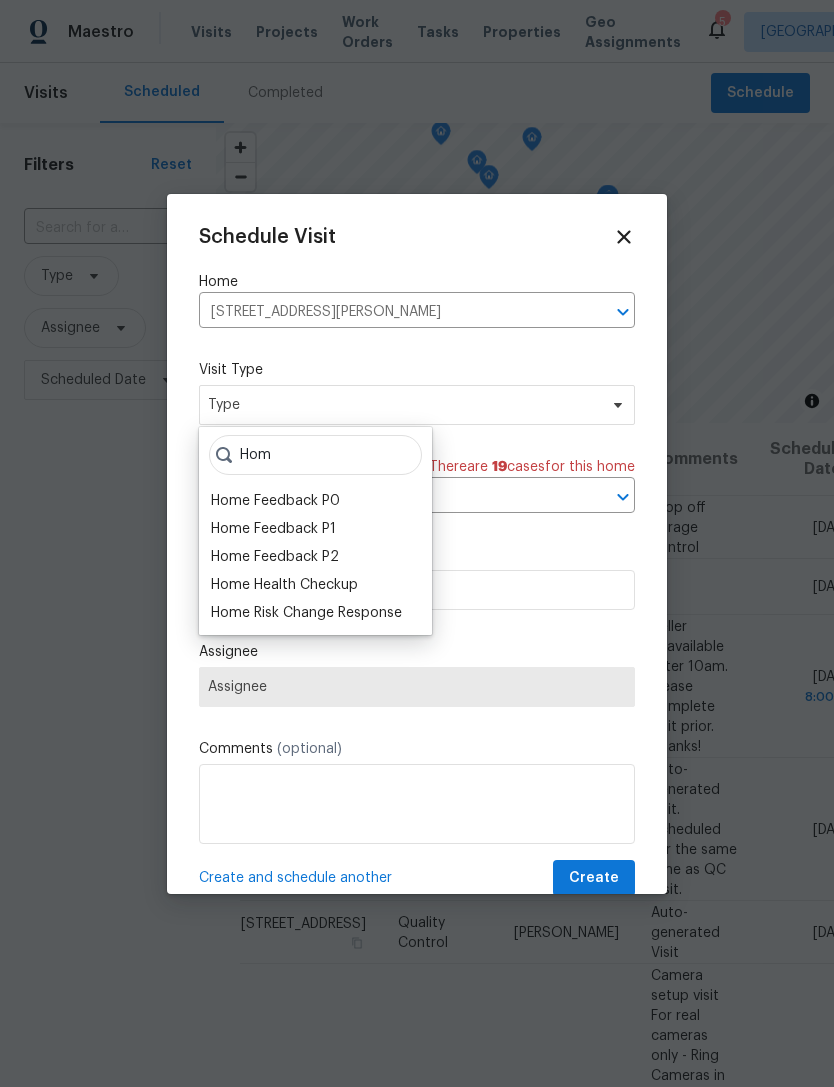 type on "Hom" 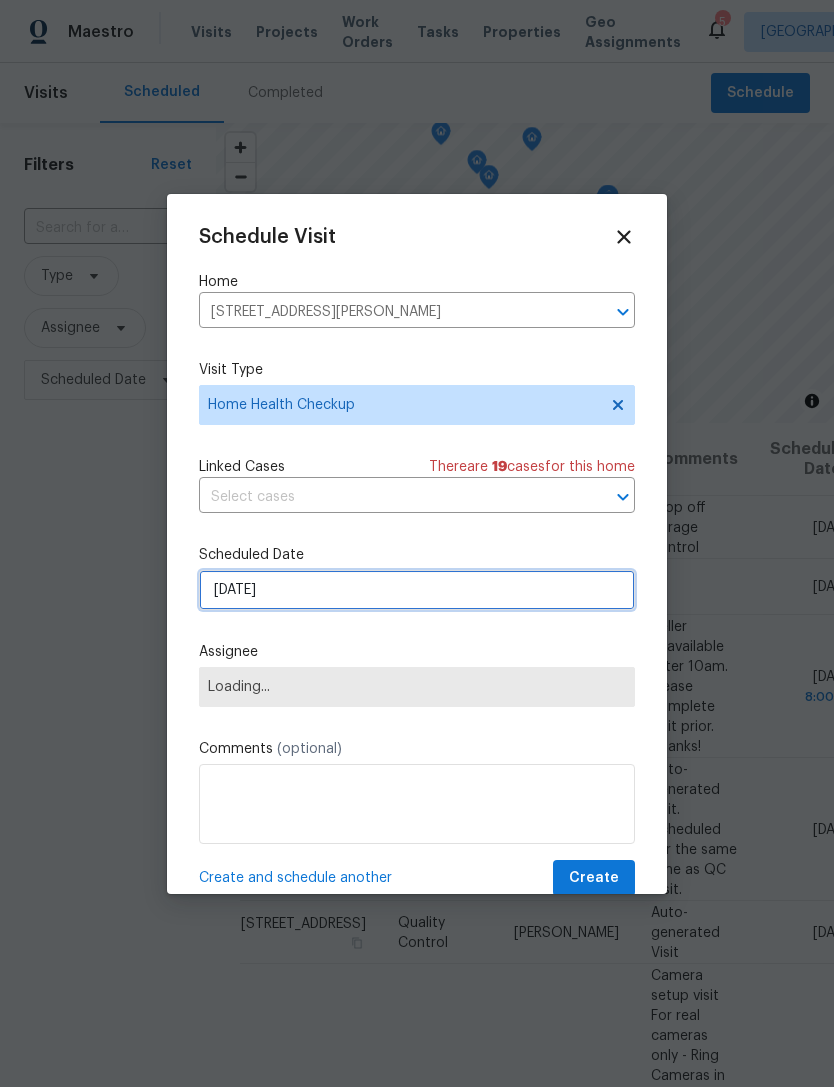 click on "[DATE]" at bounding box center [417, 590] 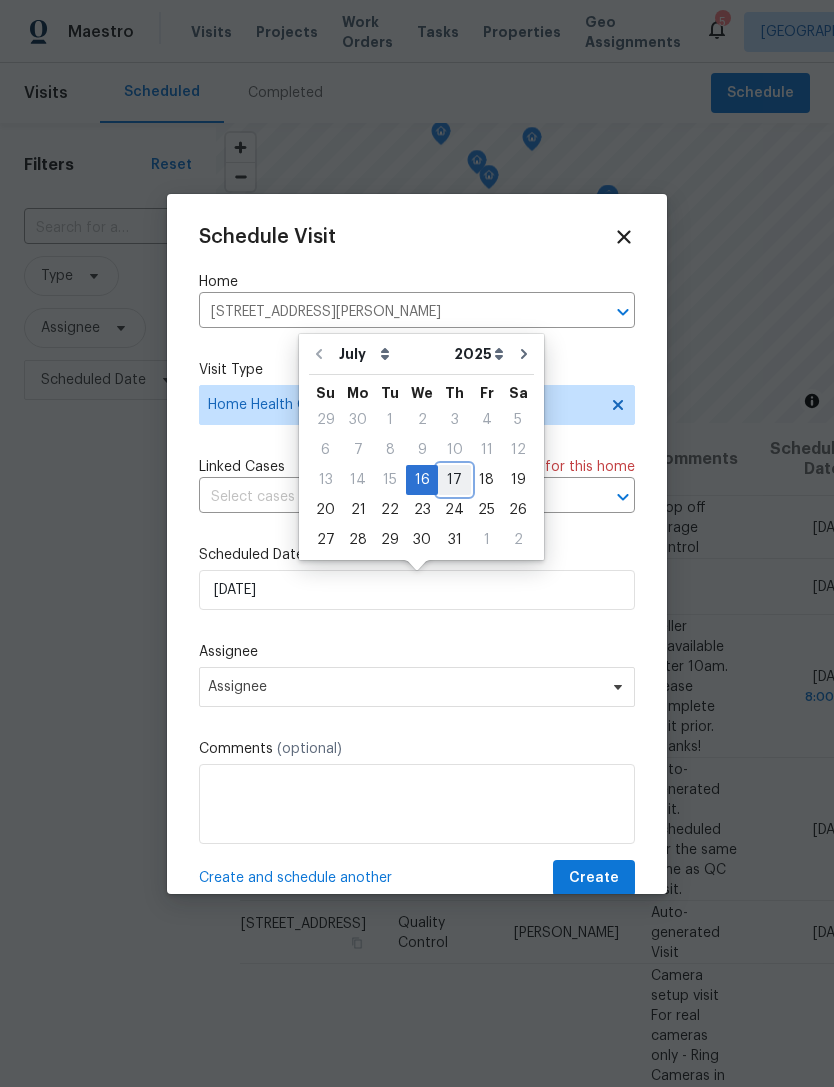 click on "17" at bounding box center (454, 480) 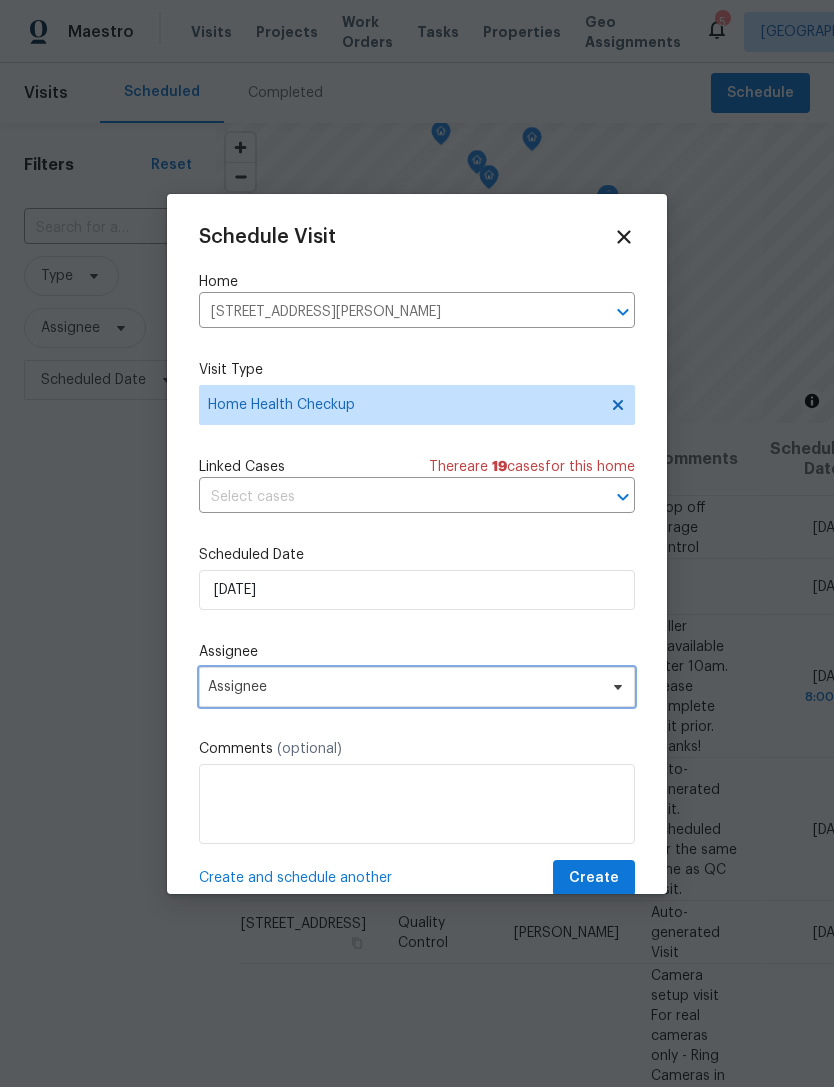 click on "Assignee" at bounding box center (404, 687) 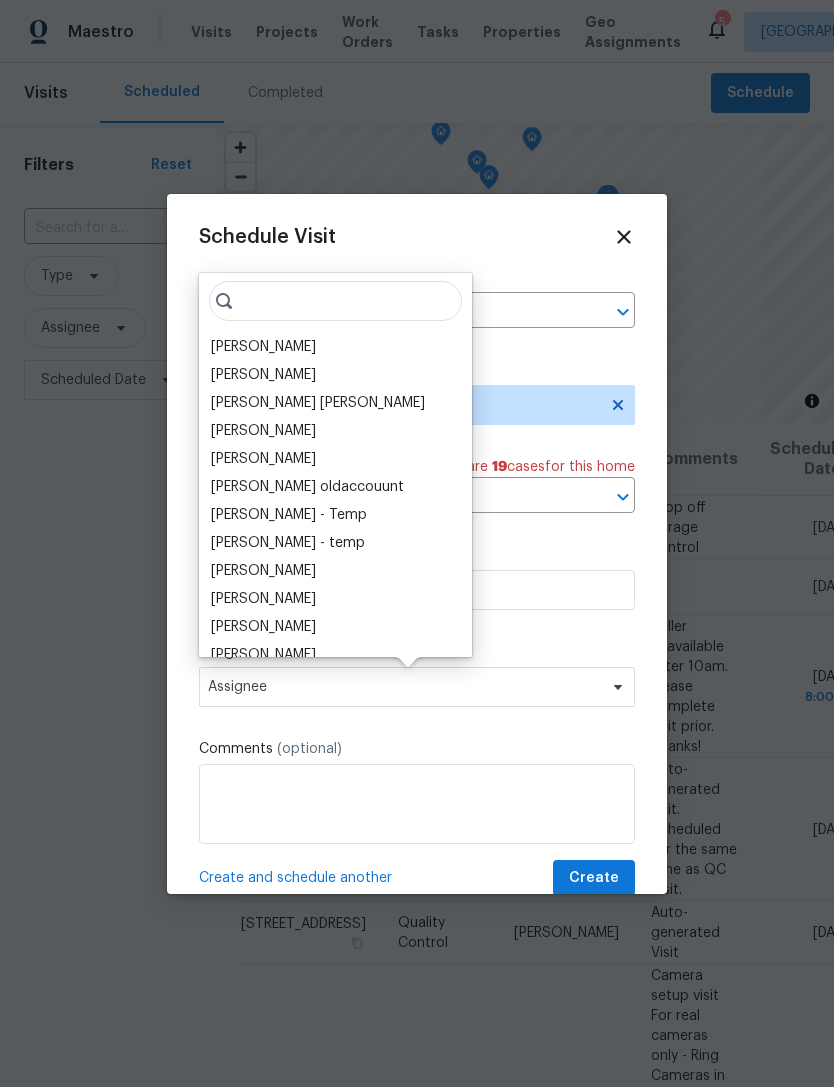 click on "[PERSON_NAME]" at bounding box center (263, 347) 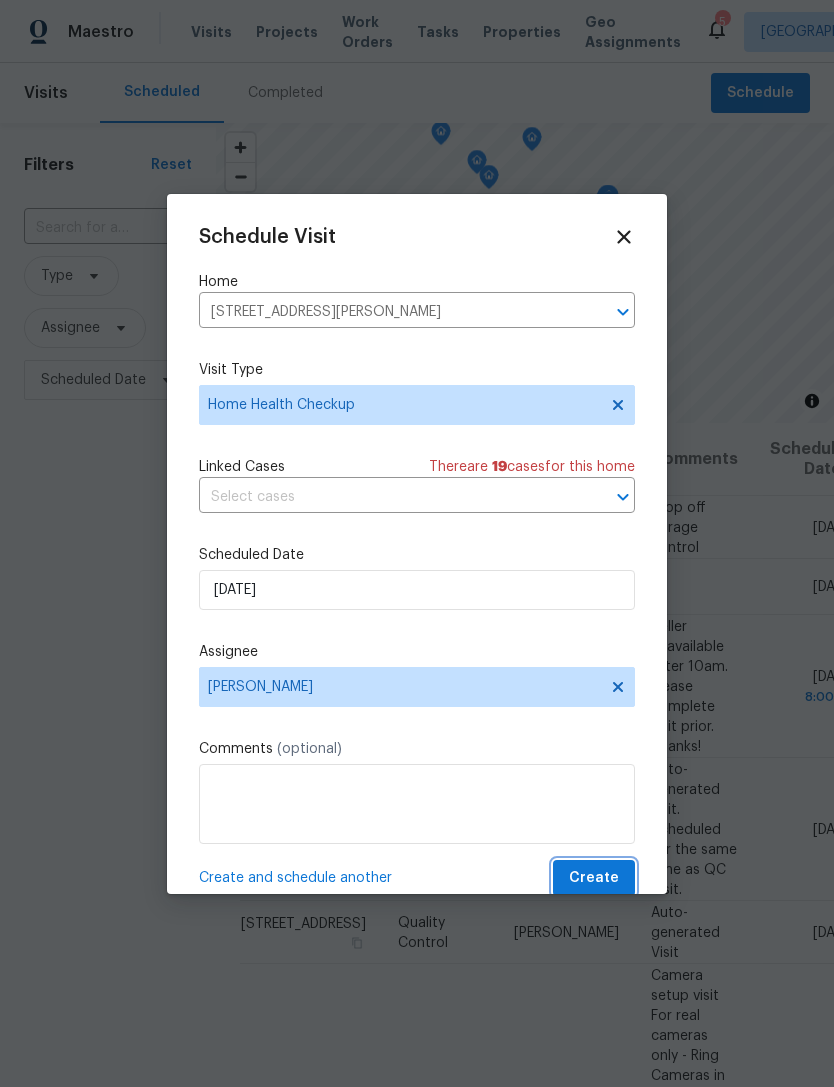 click on "Create" at bounding box center [594, 878] 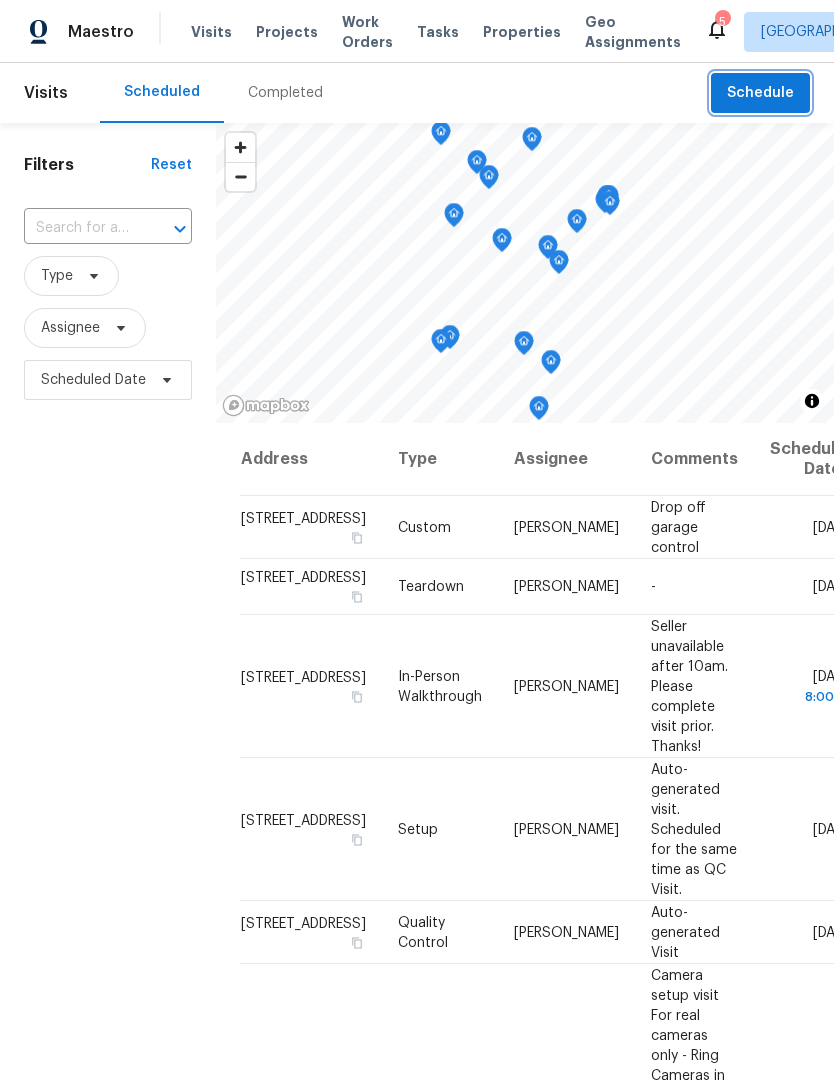 click on "Schedule" at bounding box center [760, 93] 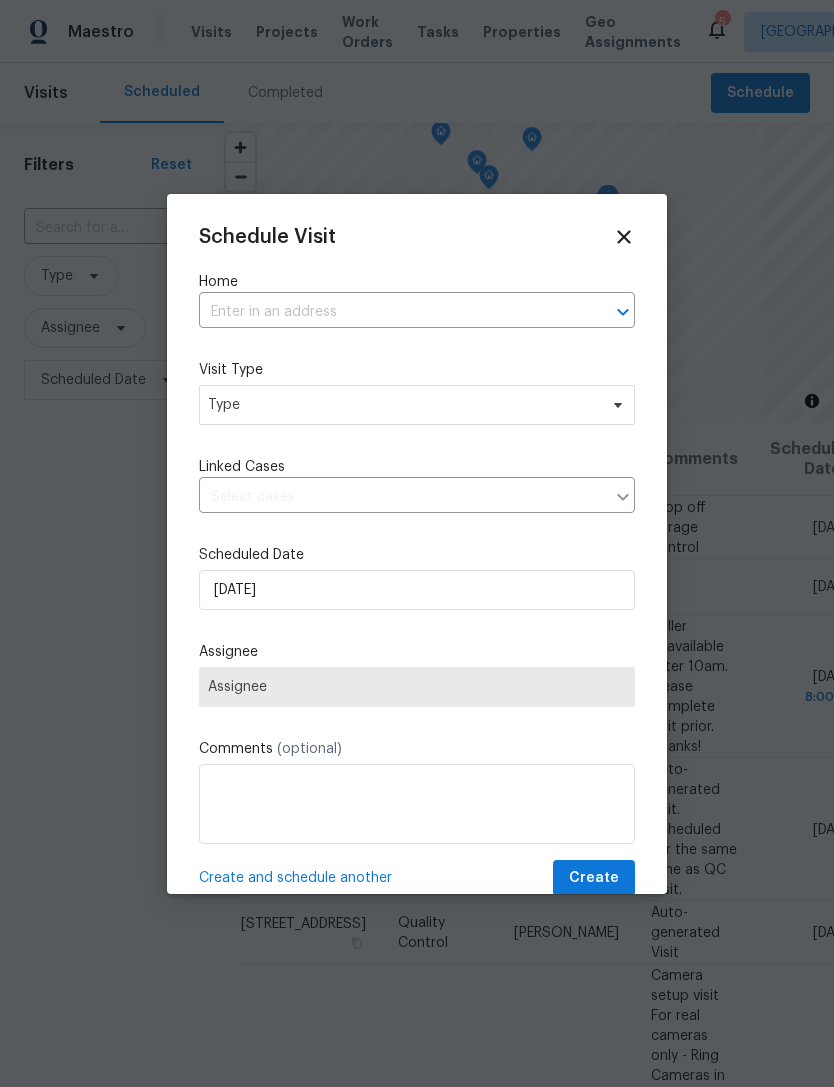click at bounding box center (389, 312) 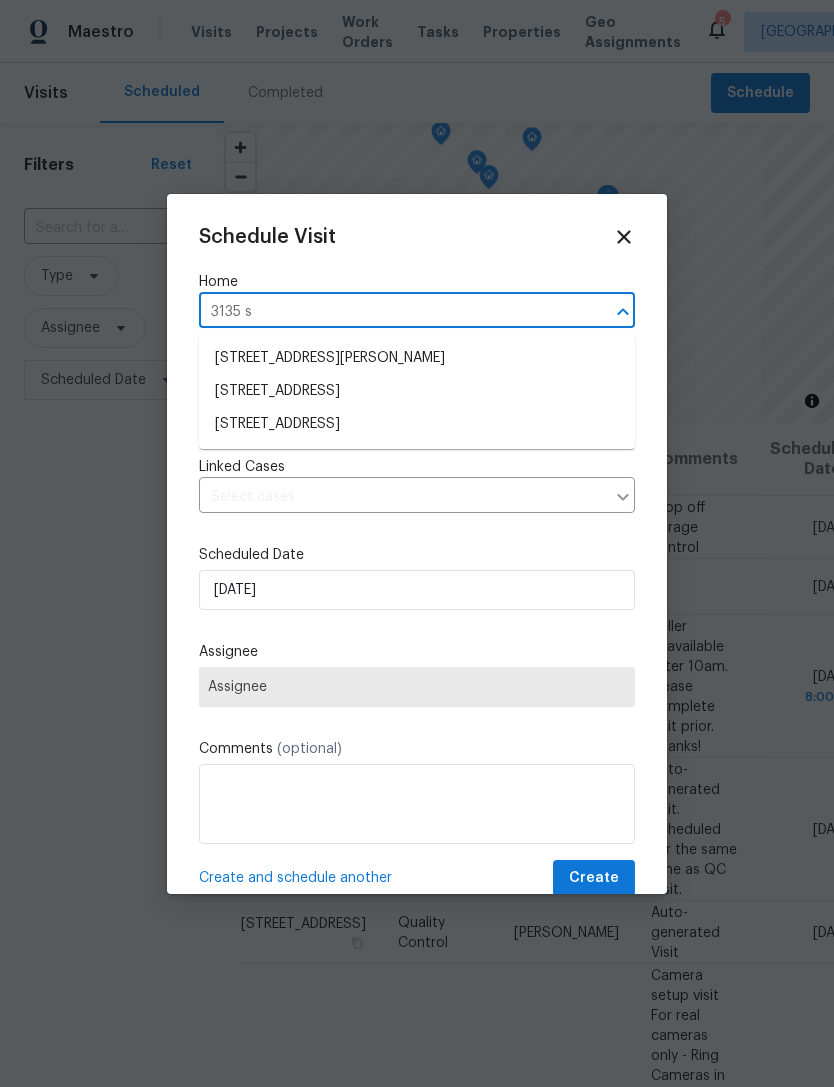 type on "3135 s" 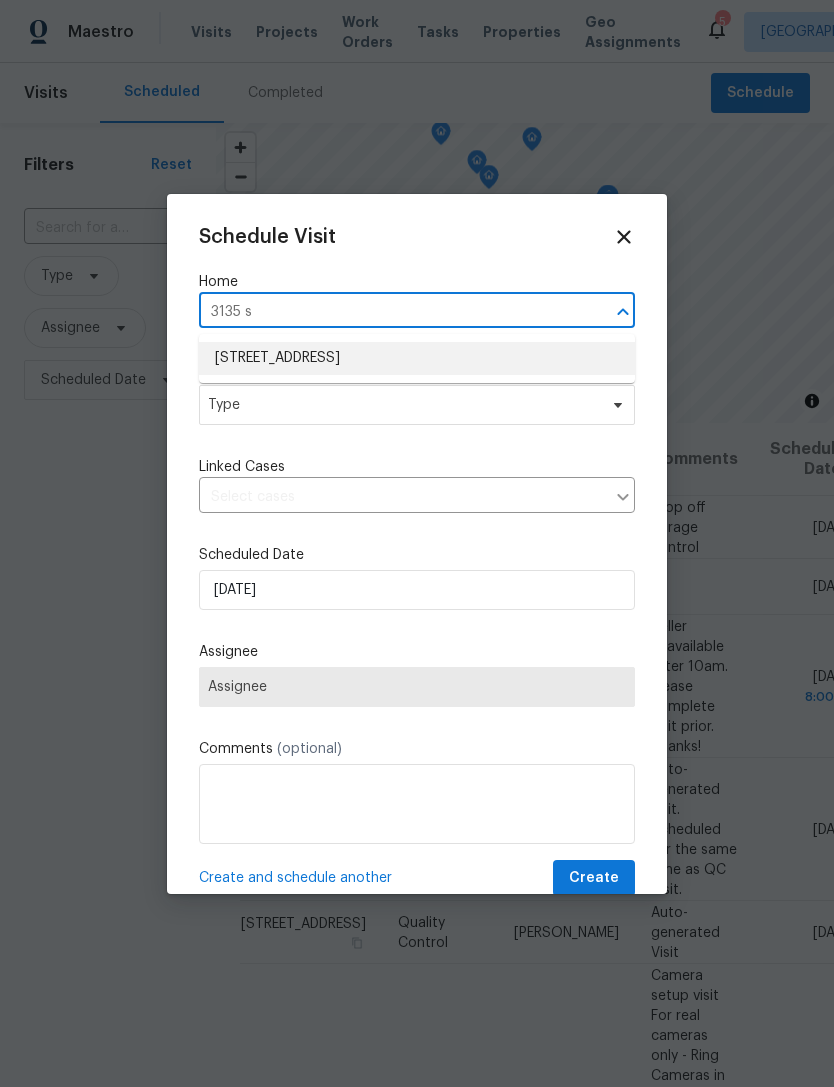 click on "[STREET_ADDRESS]" at bounding box center [417, 358] 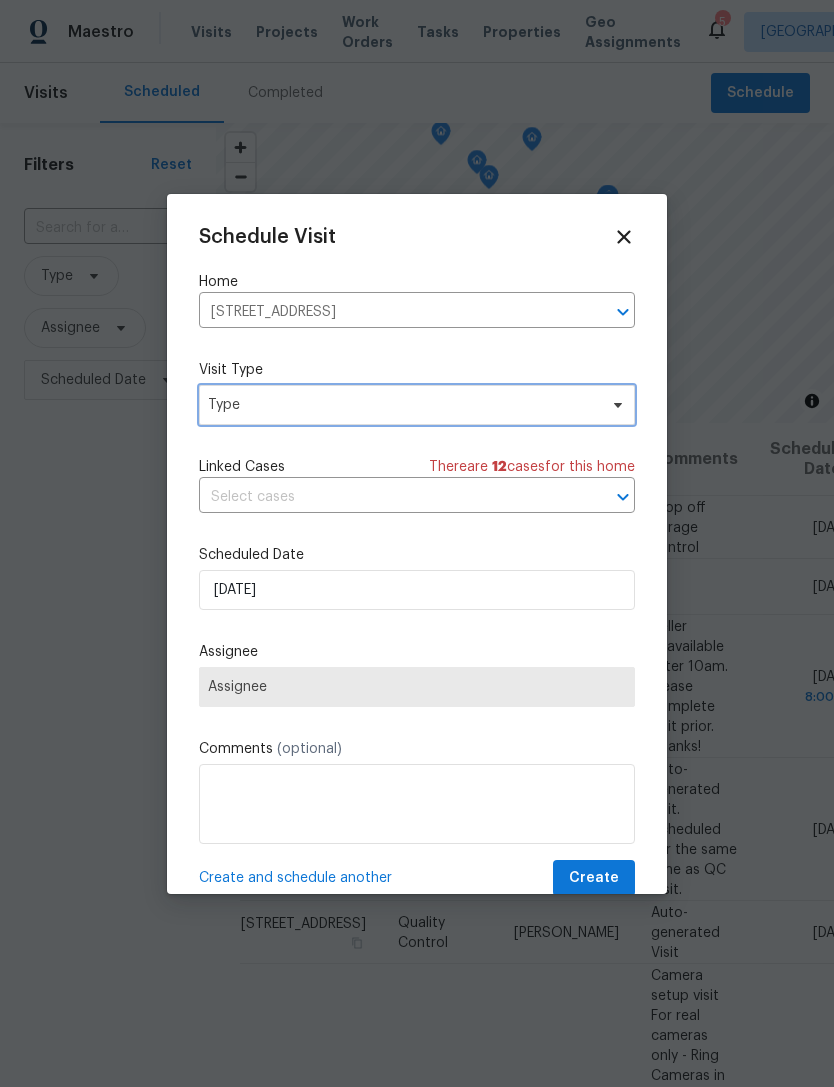 click on "Type" at bounding box center (402, 405) 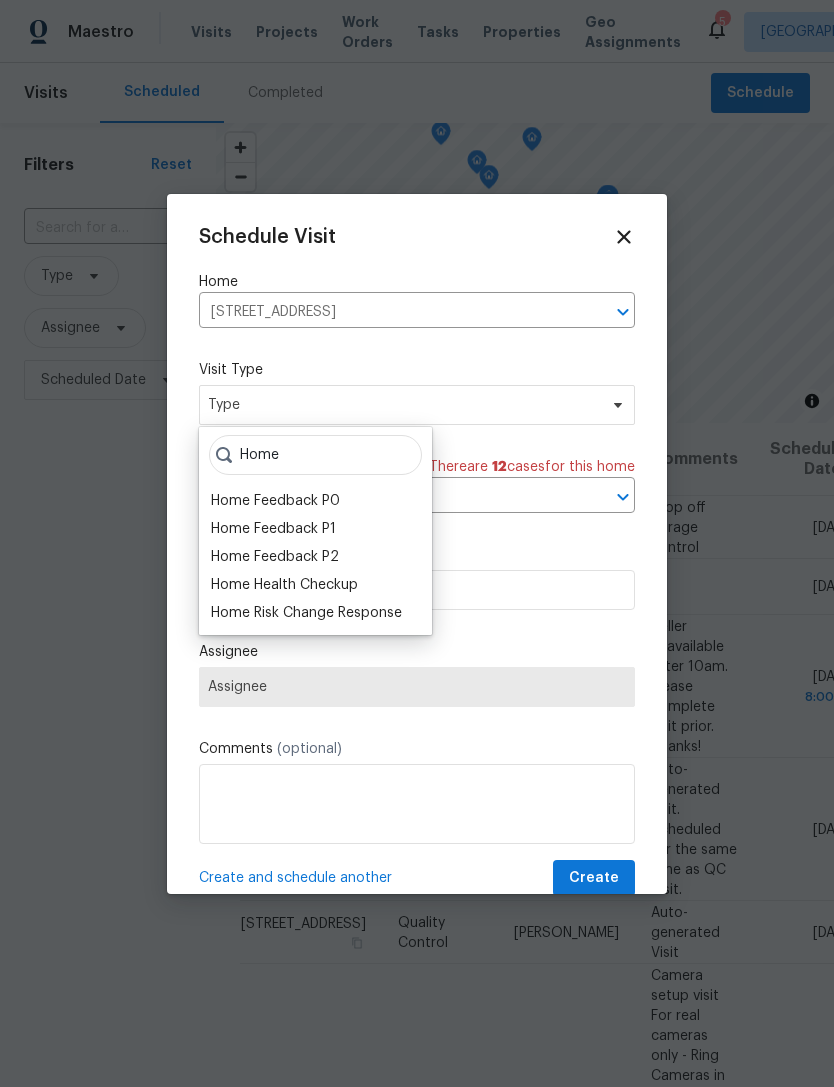 type on "Home" 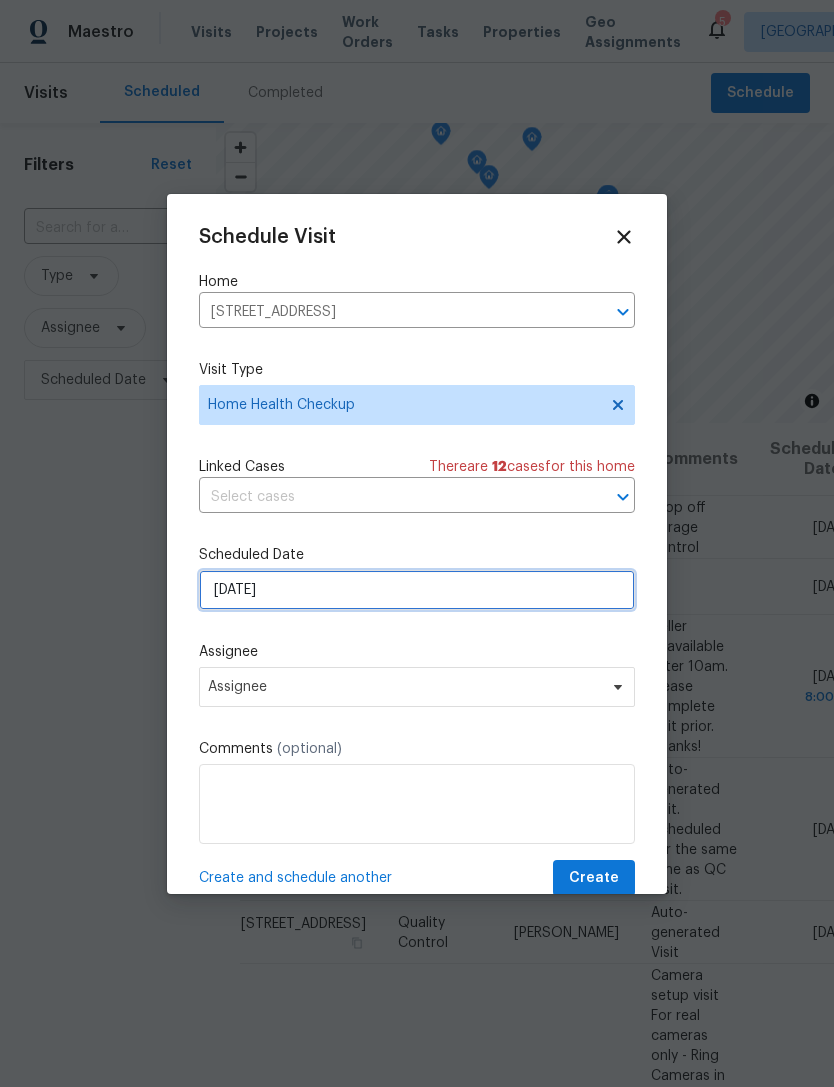 click on "[DATE]" at bounding box center (417, 590) 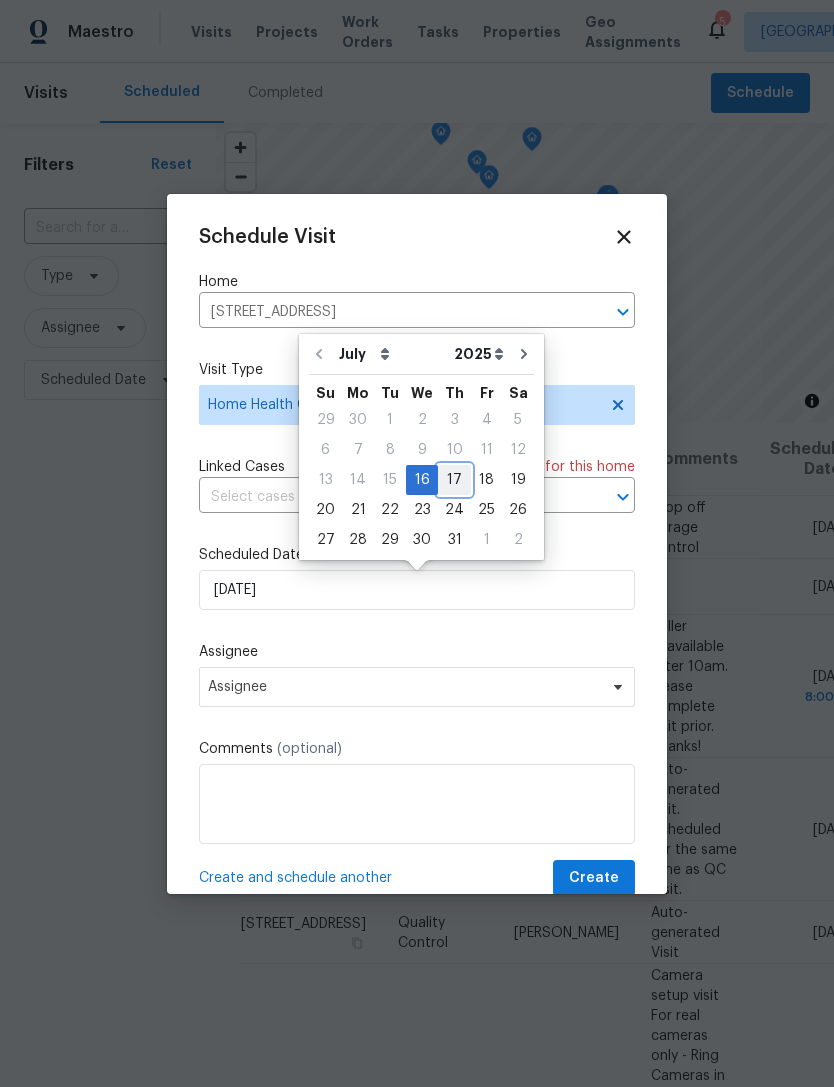 click on "17" at bounding box center [454, 480] 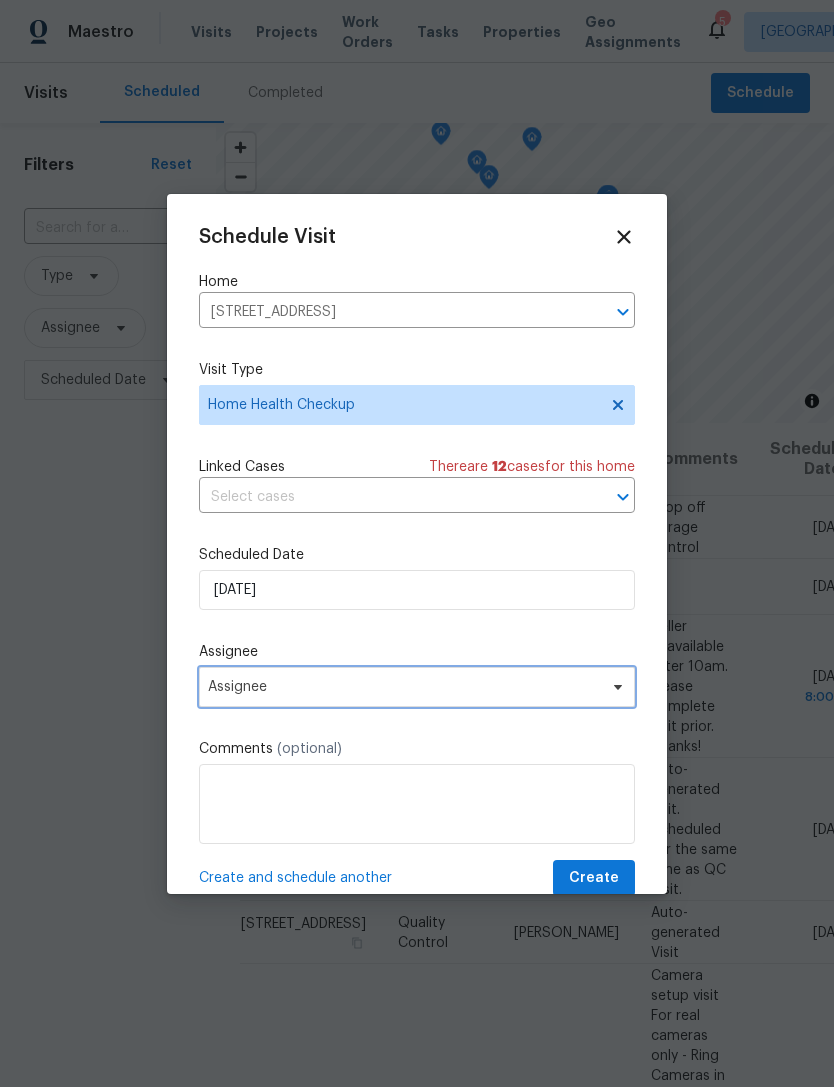click on "Assignee" at bounding box center [417, 687] 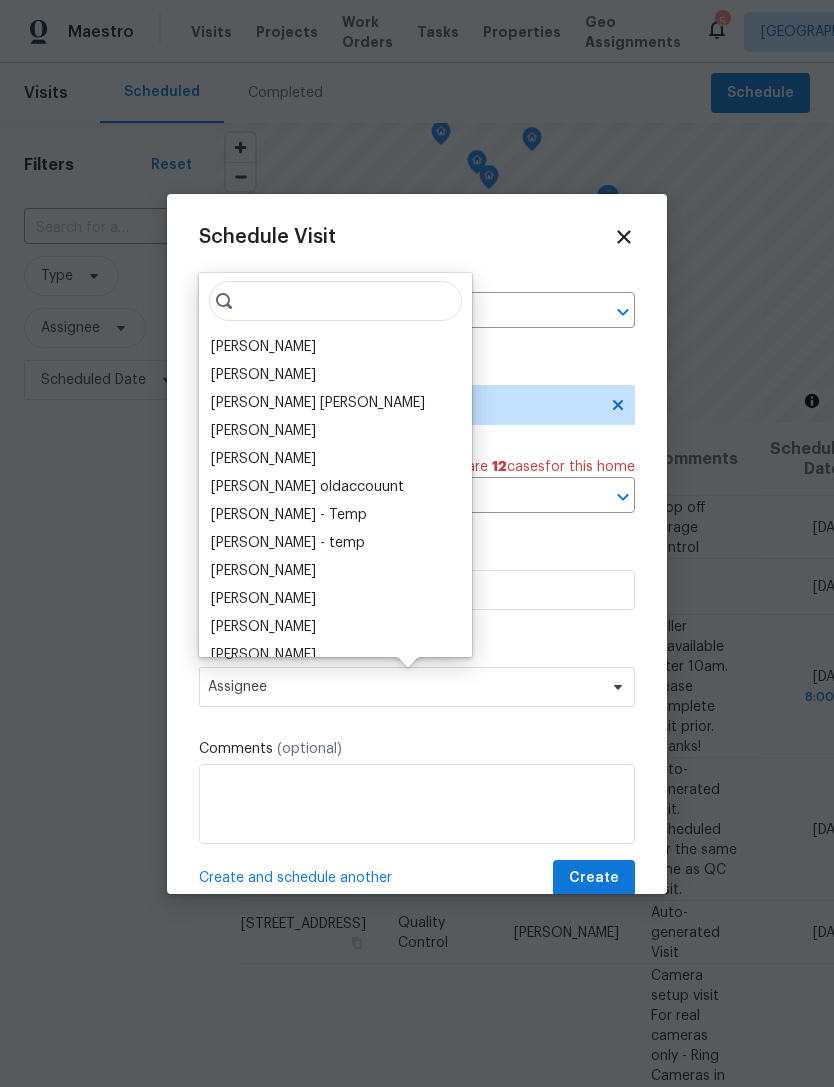 click on "[PERSON_NAME]" at bounding box center (263, 347) 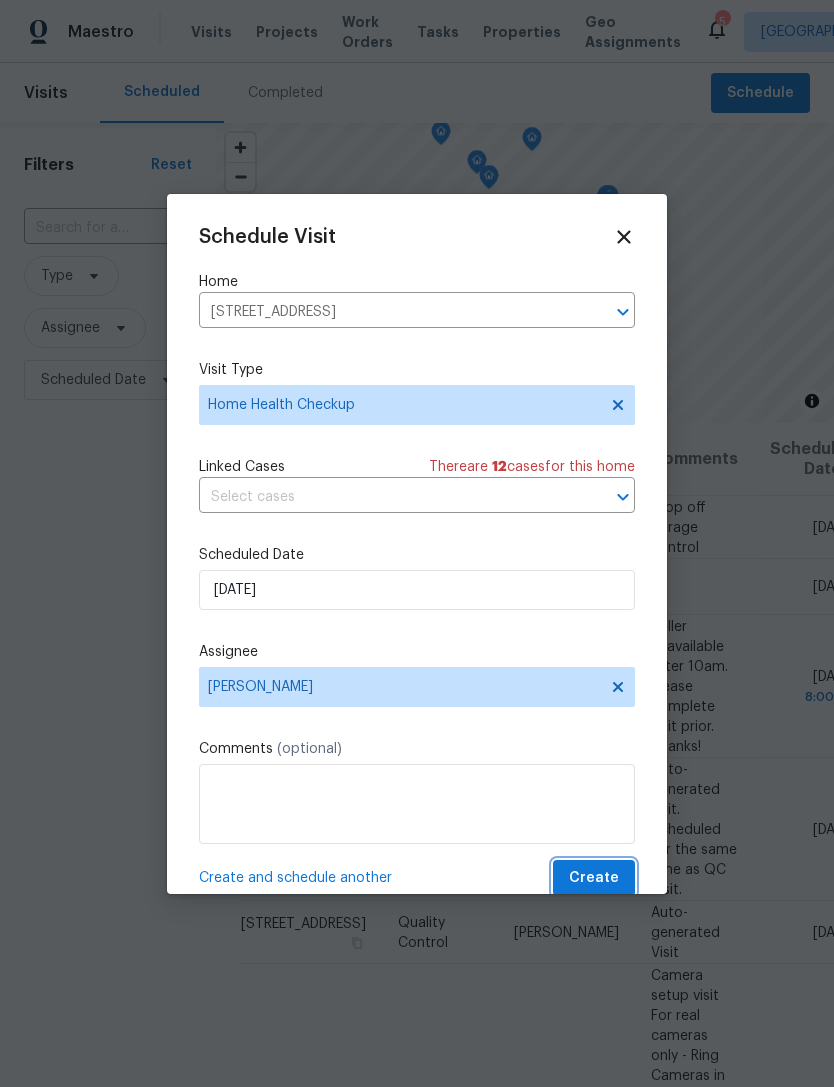 click on "Create" at bounding box center [594, 878] 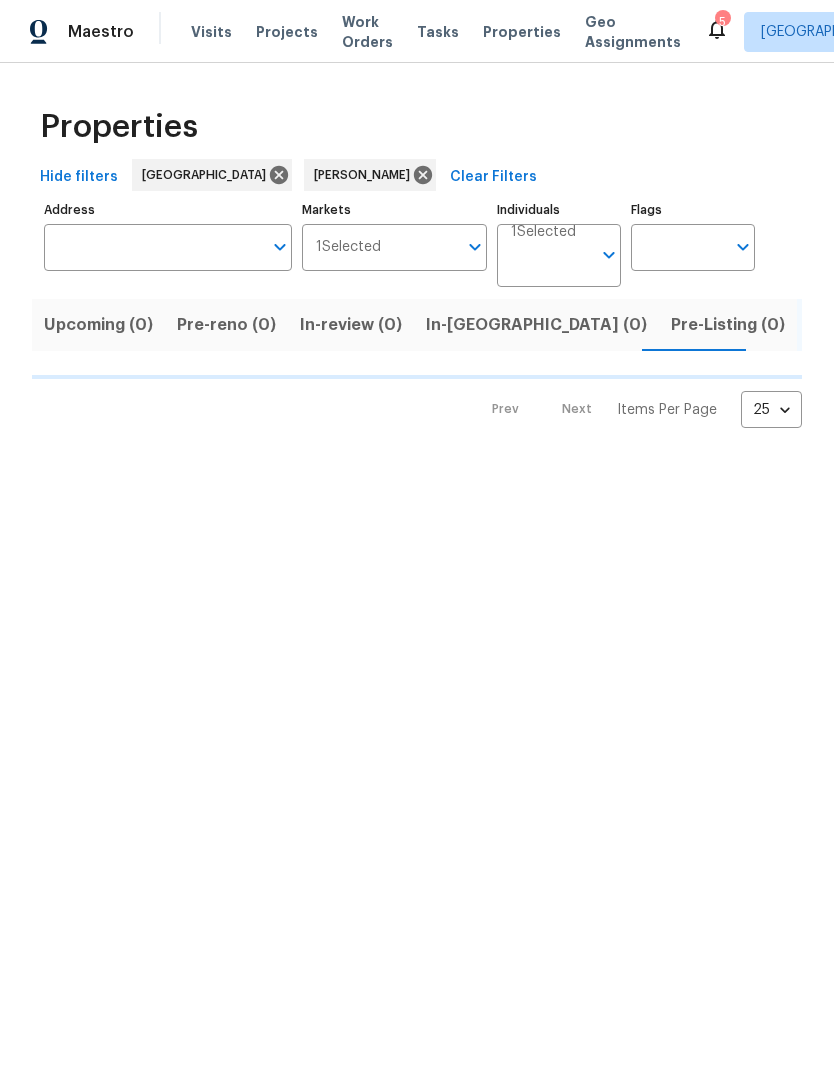 scroll, scrollTop: 0, scrollLeft: 0, axis: both 